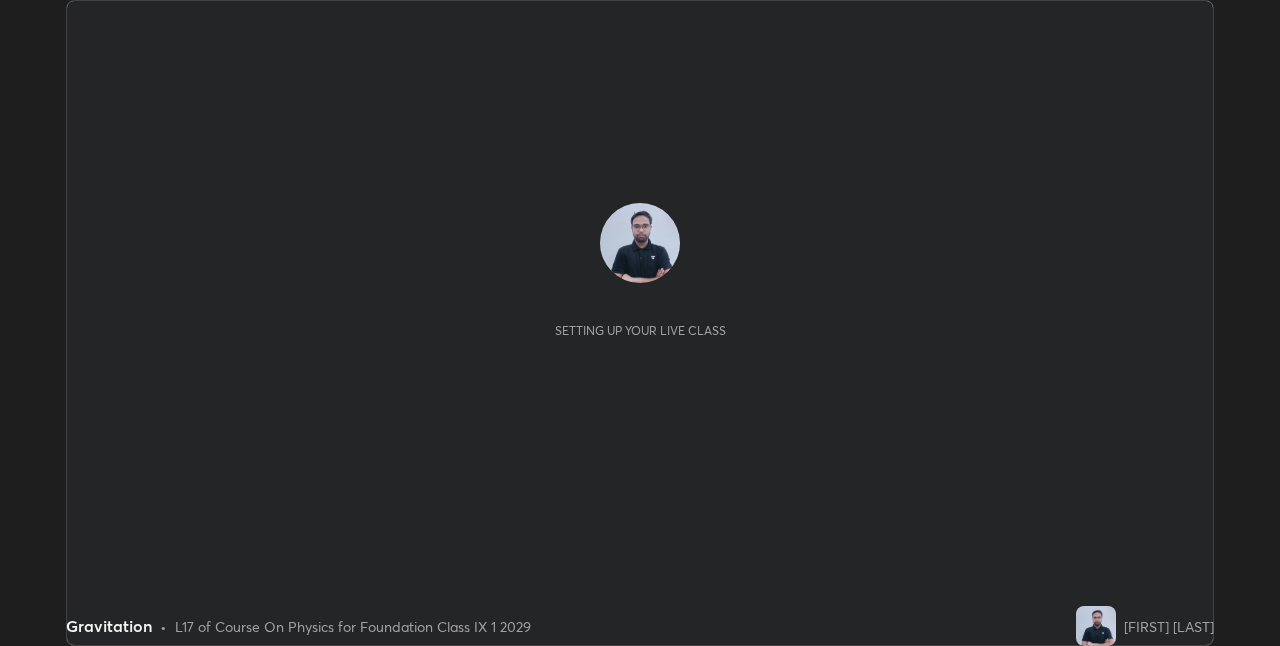 scroll, scrollTop: 0, scrollLeft: 0, axis: both 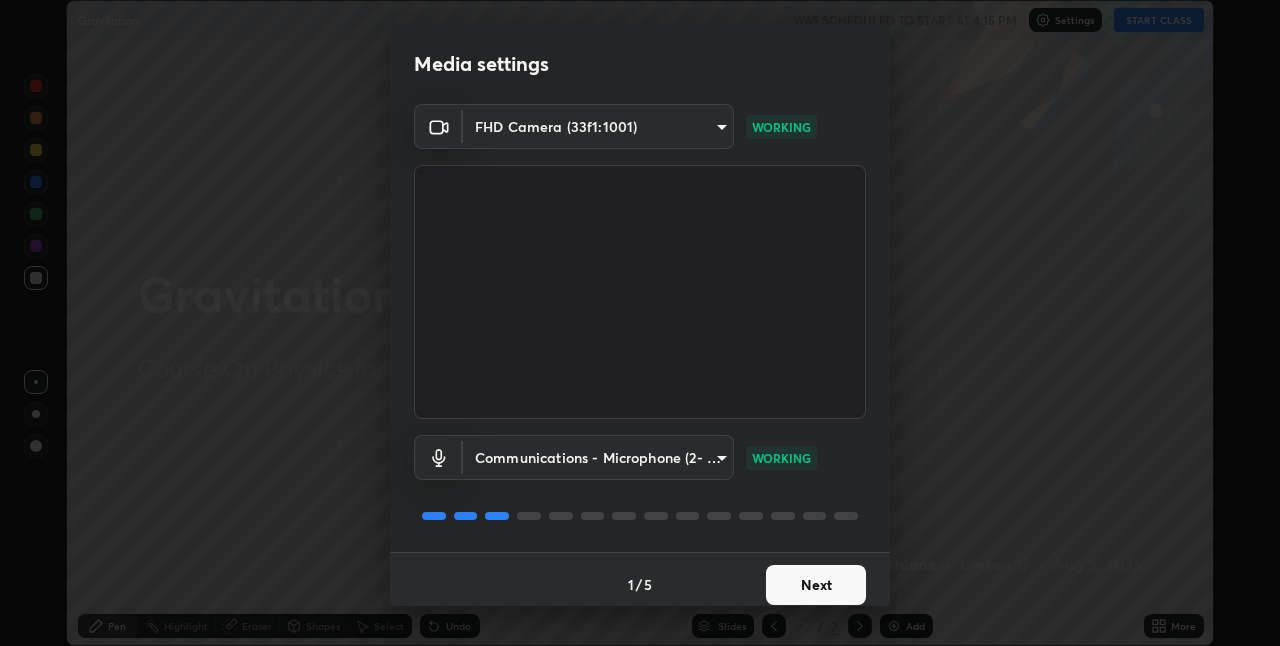 click on "Erase all Gravitation WAS SCHEDULED TO START AT 4:15 PM Settings START CLASS Setting up your live class Gravitation • L17 of Course On Physics for Foundation Class IX 1 2029 [FIRST] [LAST] Pen Highlight Eraser Shapes Select Undo Slides 2 / 2 Add More Enable hand raising Enable raise hand to speak to learners. Once enabled, chat will be turned off temporarily. Enable x No doubts shared Encourage your learners to ask a doubt for better clarity Report an issue Reason for reporting Buffering Chat not working Audio - Video sync issue Educator video quality low ​ Attach an image Report Media settings FHD Camera (33f1:1001) 840e11469ea8391c5546a2eb034fee047bf5a6e8f5ca929c95419818dc4a0e04 WORKING Communications - Microphone (2- USB PnP Sound Device) communications WORKING 1 / 5 Next" at bounding box center [640, 323] 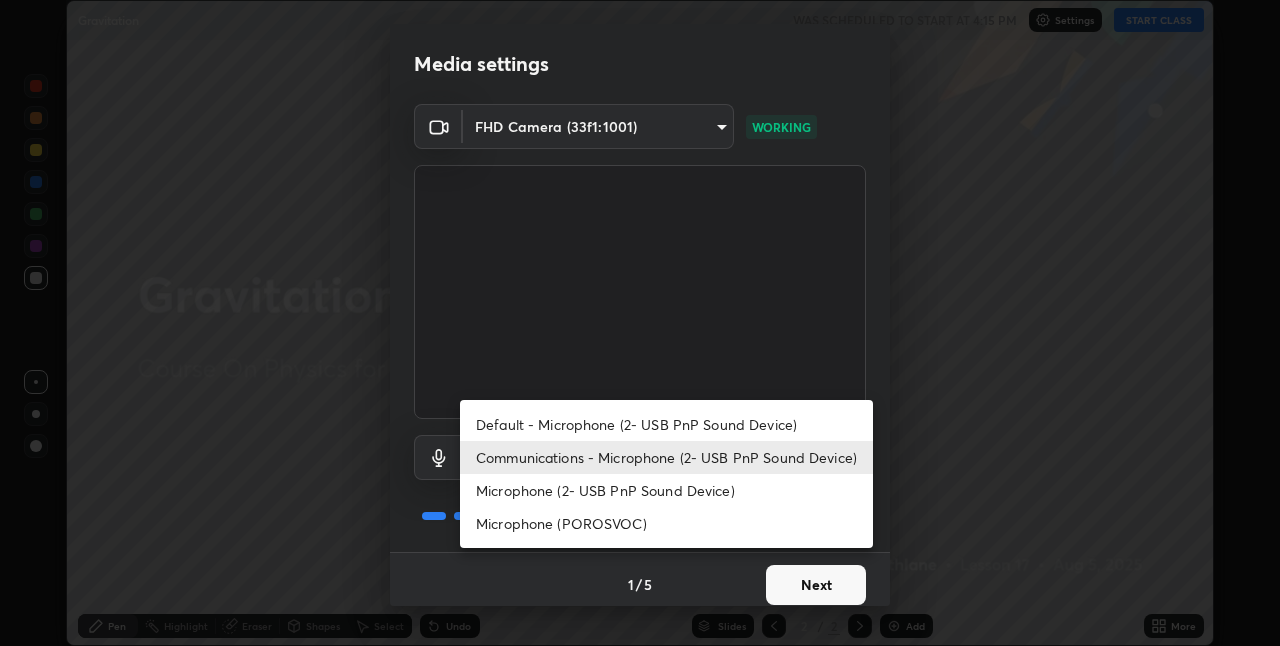 click at bounding box center (640, 323) 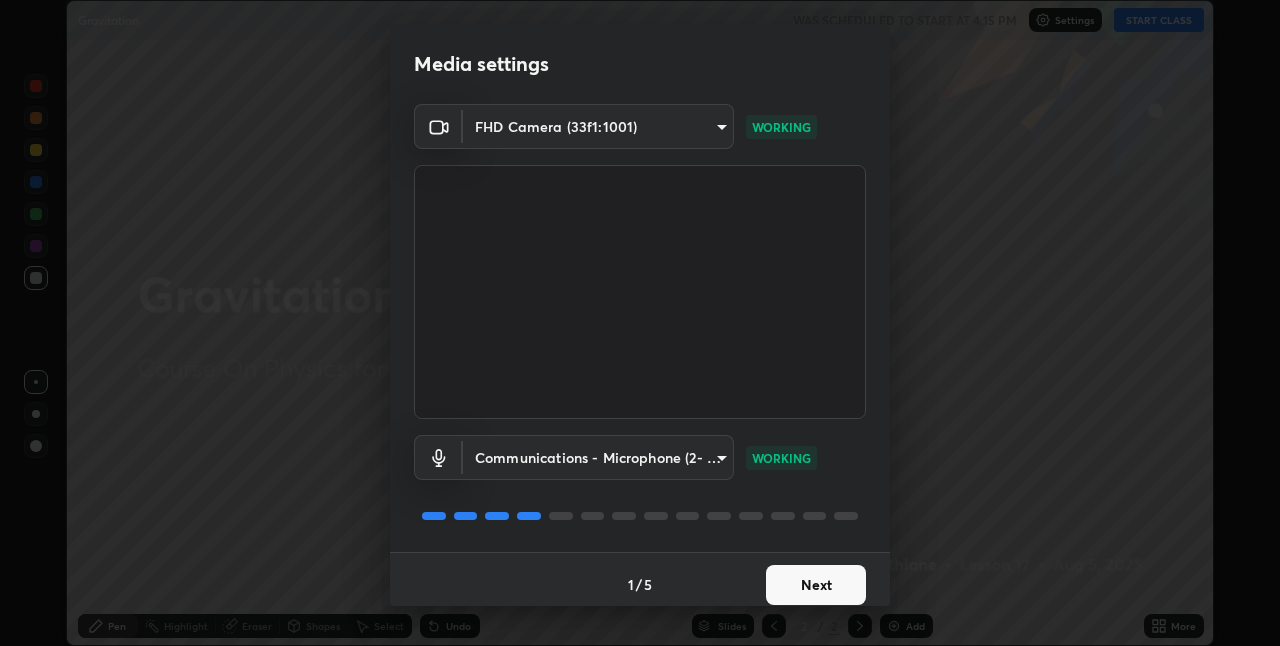 click on "Next" at bounding box center [816, 585] 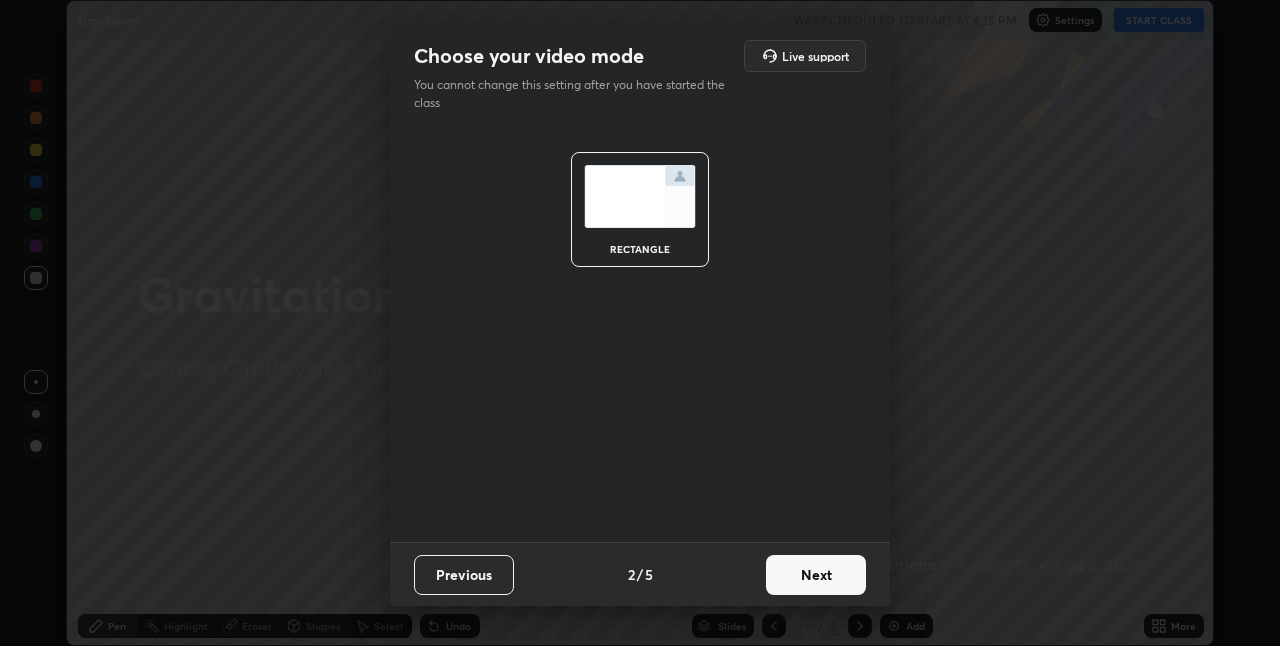 click on "Next" at bounding box center (816, 575) 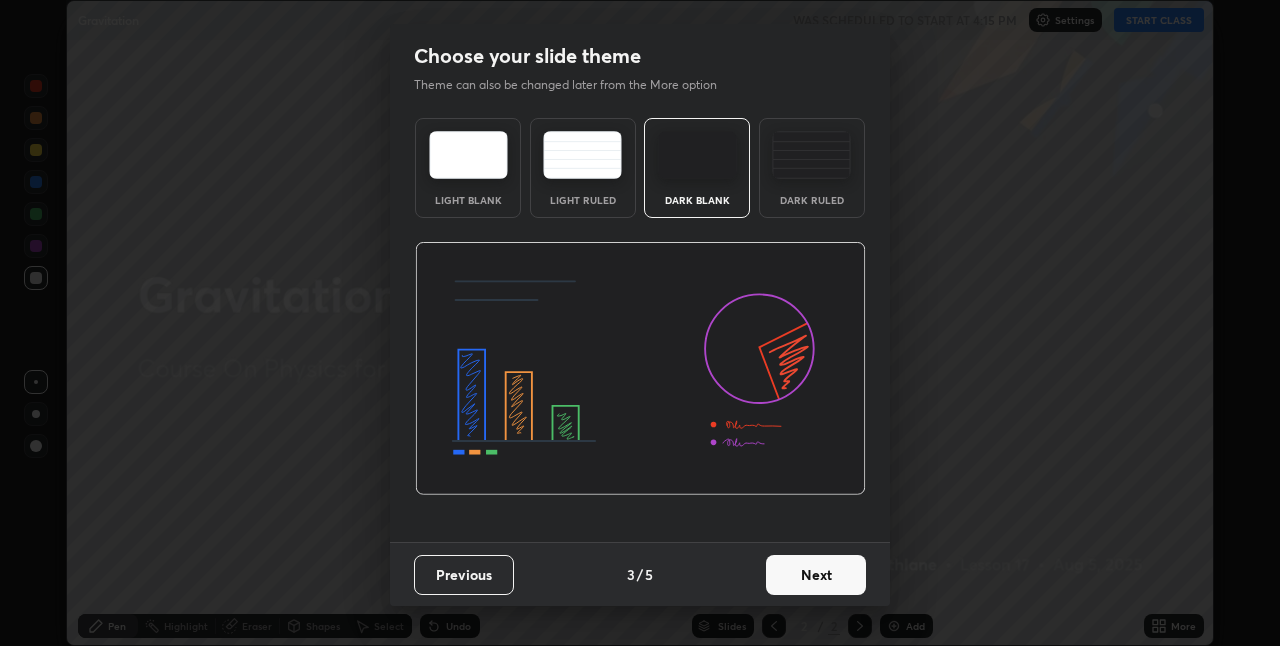click on "Dark Ruled" at bounding box center [812, 200] 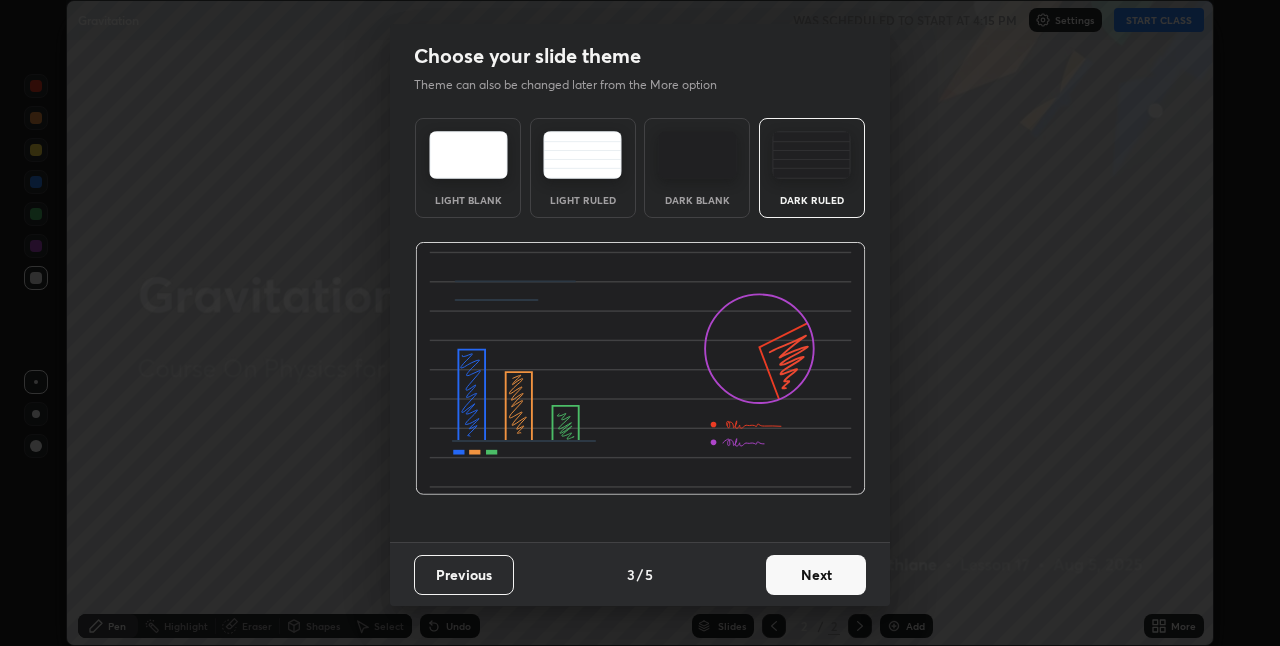 click on "Next" at bounding box center [816, 575] 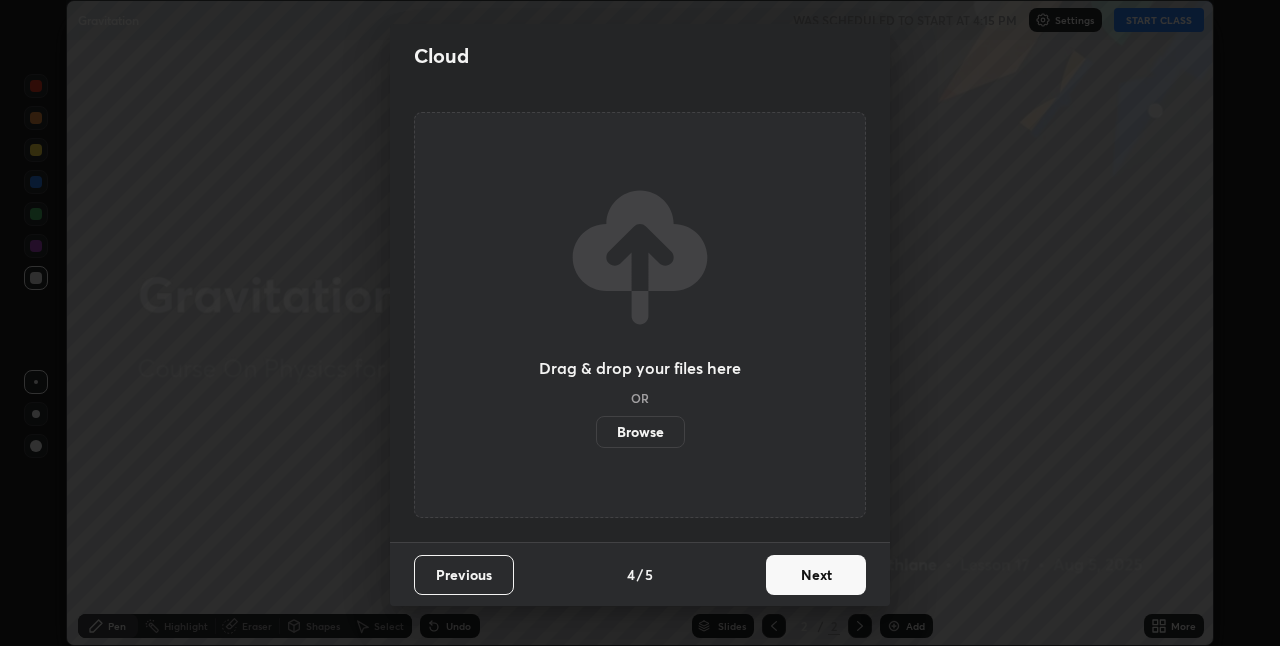 click on "Next" at bounding box center (816, 575) 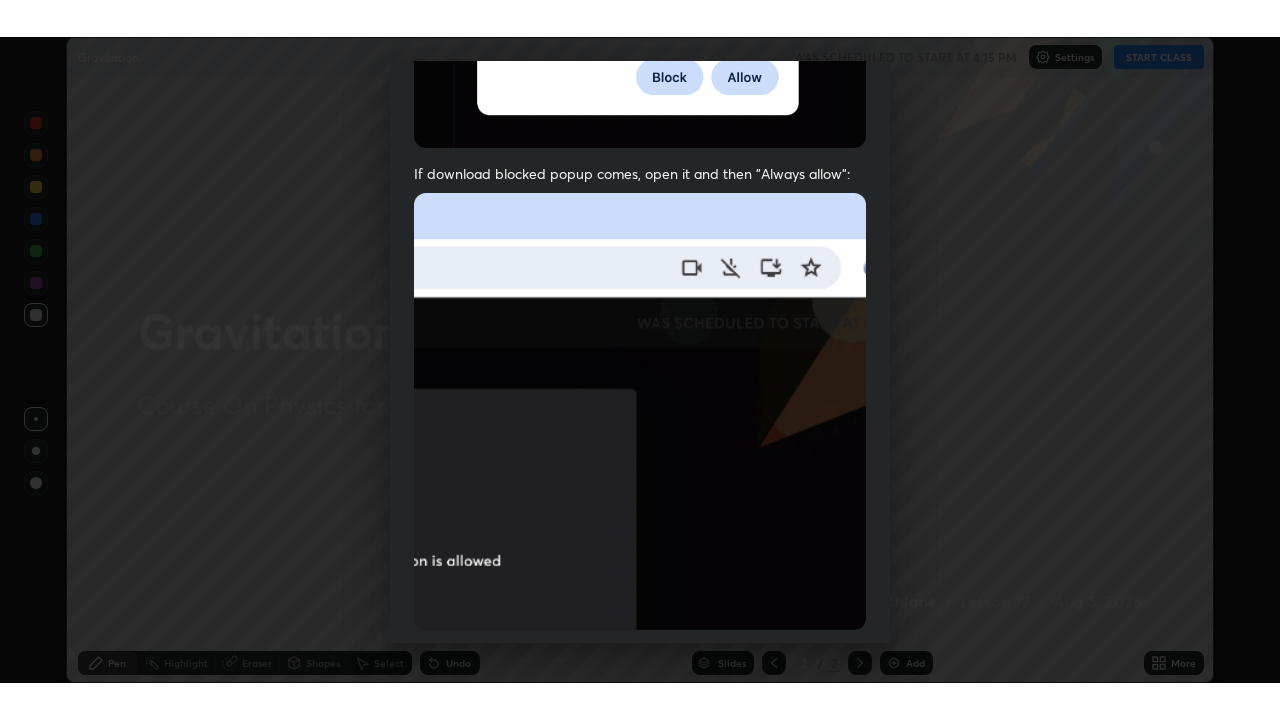 scroll, scrollTop: 418, scrollLeft: 0, axis: vertical 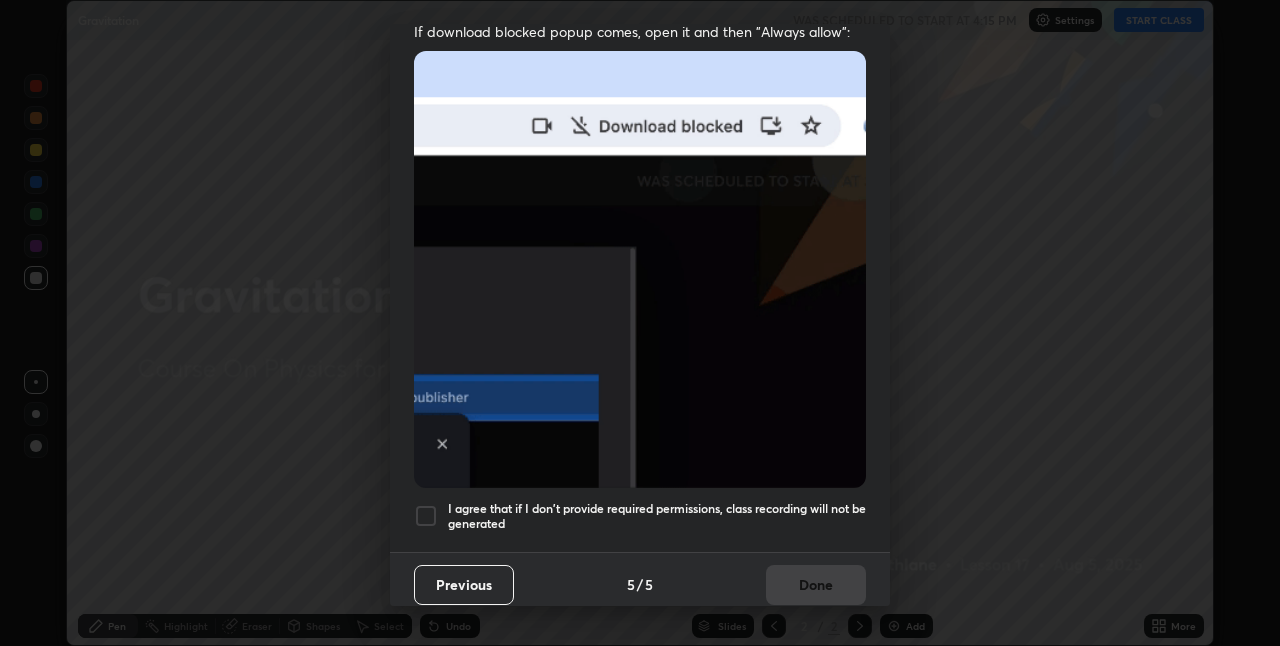click on "I agree that if I don't provide required permissions, class recording will not be generated" at bounding box center [657, 516] 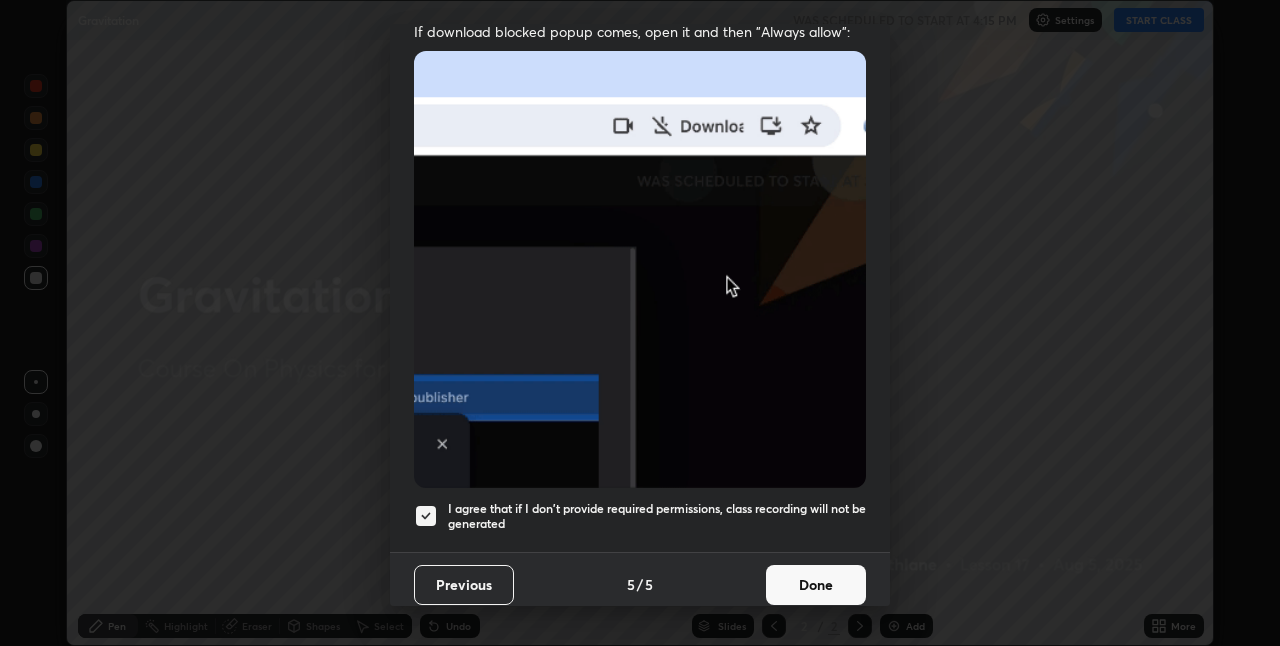 click on "Done" at bounding box center [816, 585] 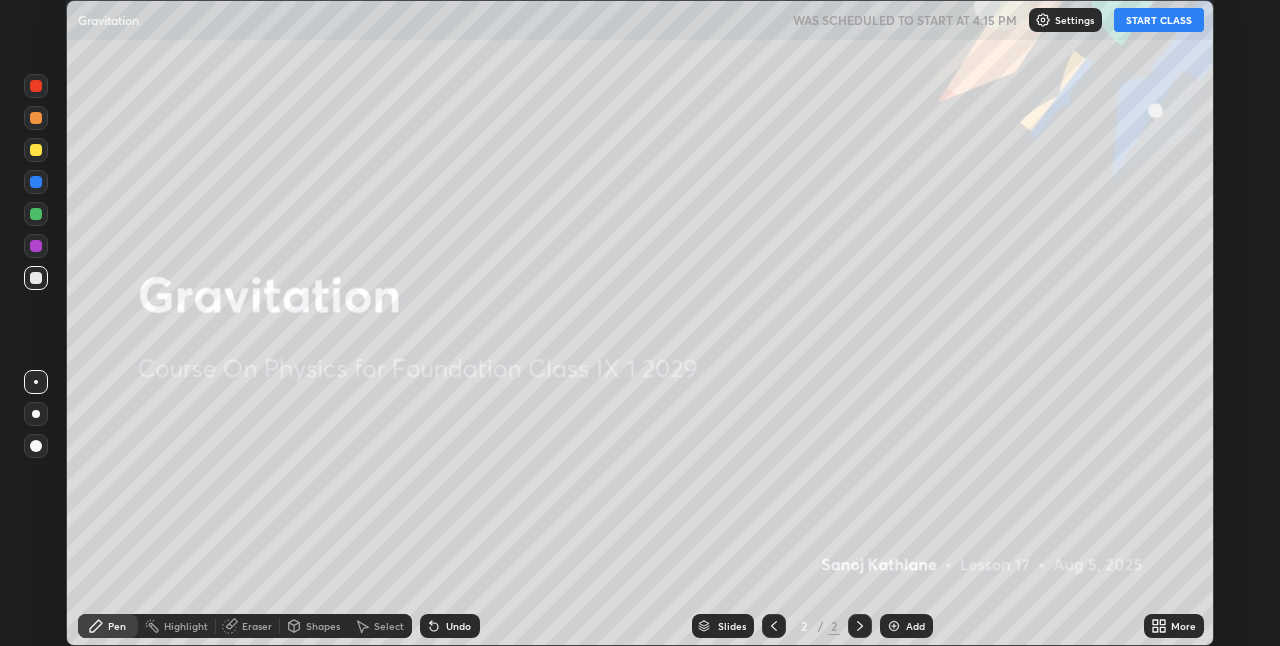 click on "START CLASS" at bounding box center [1159, 20] 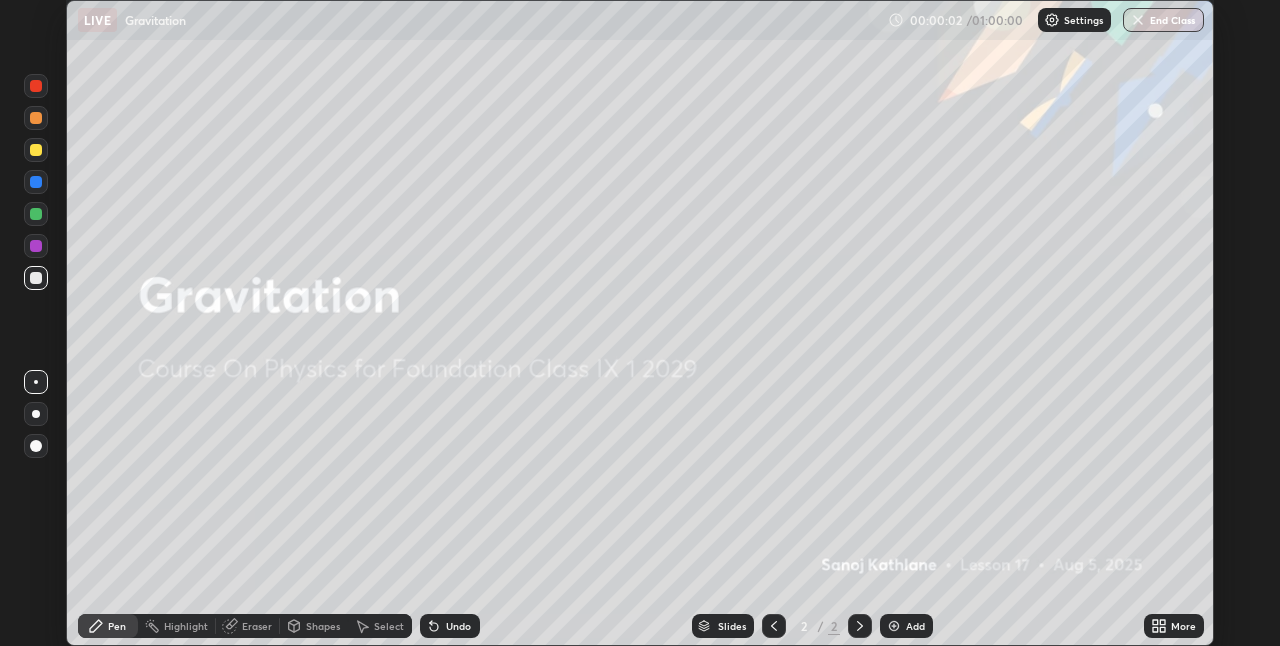 click 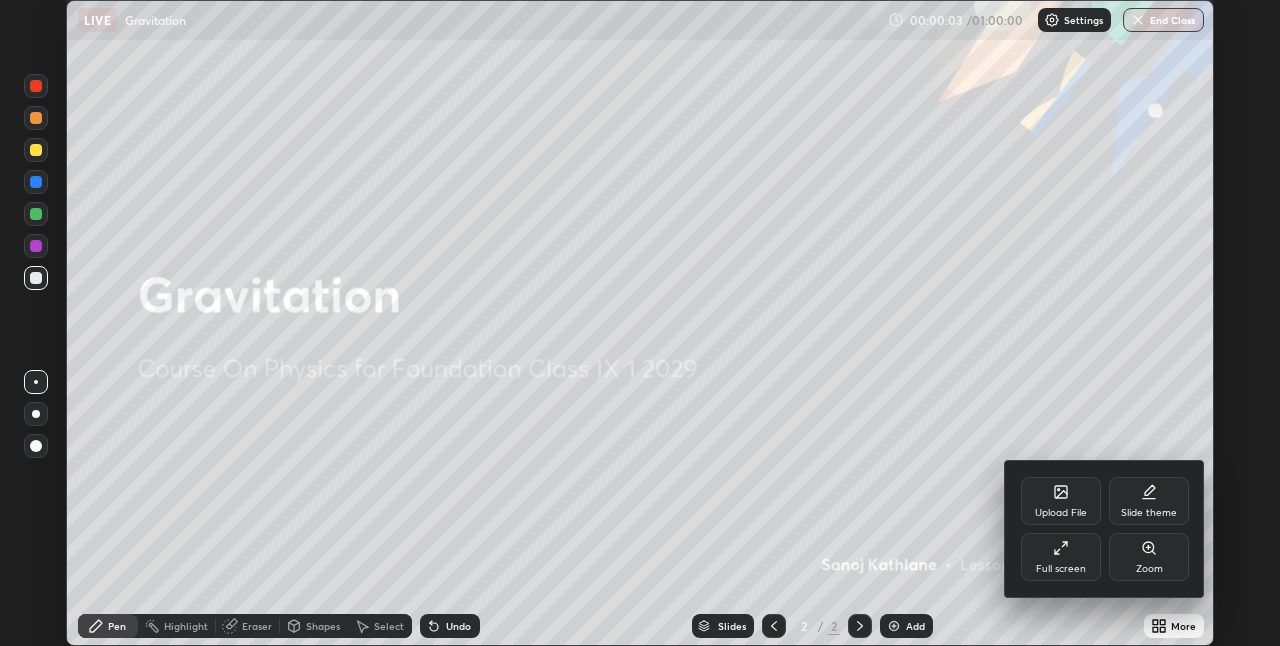click on "Full screen" at bounding box center [1061, 569] 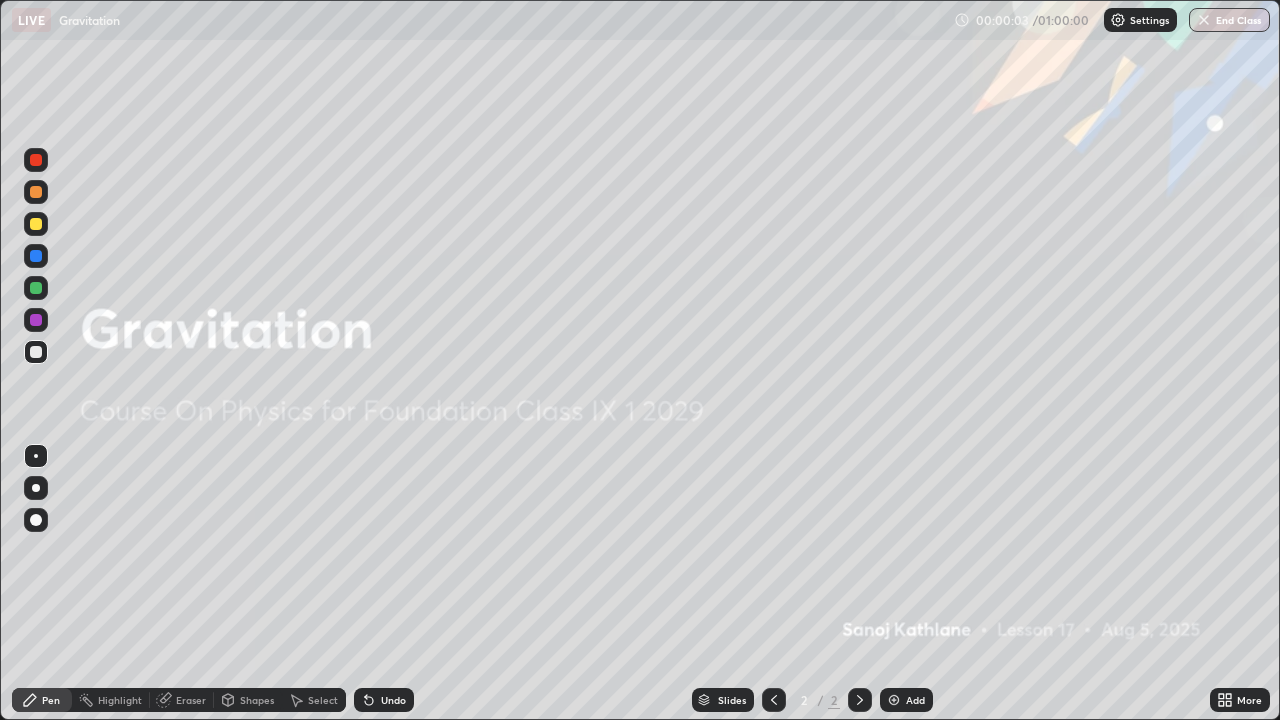 scroll, scrollTop: 99280, scrollLeft: 98720, axis: both 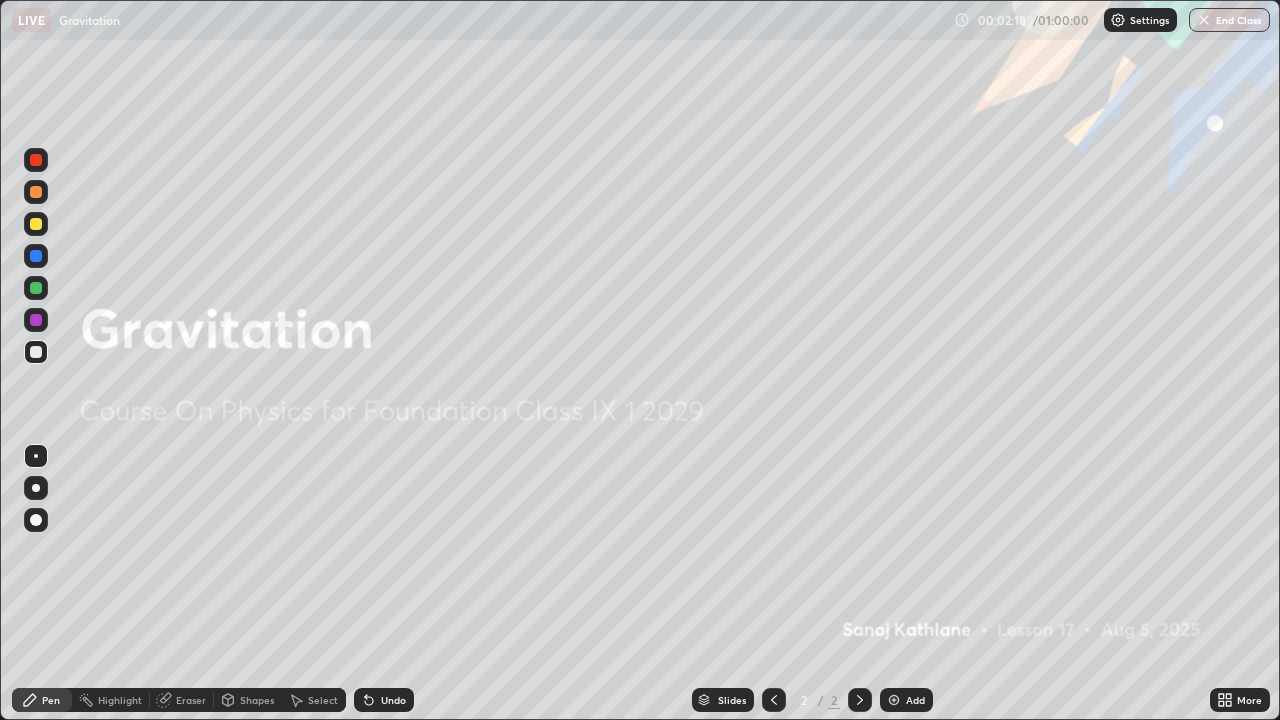 click at bounding box center (894, 700) 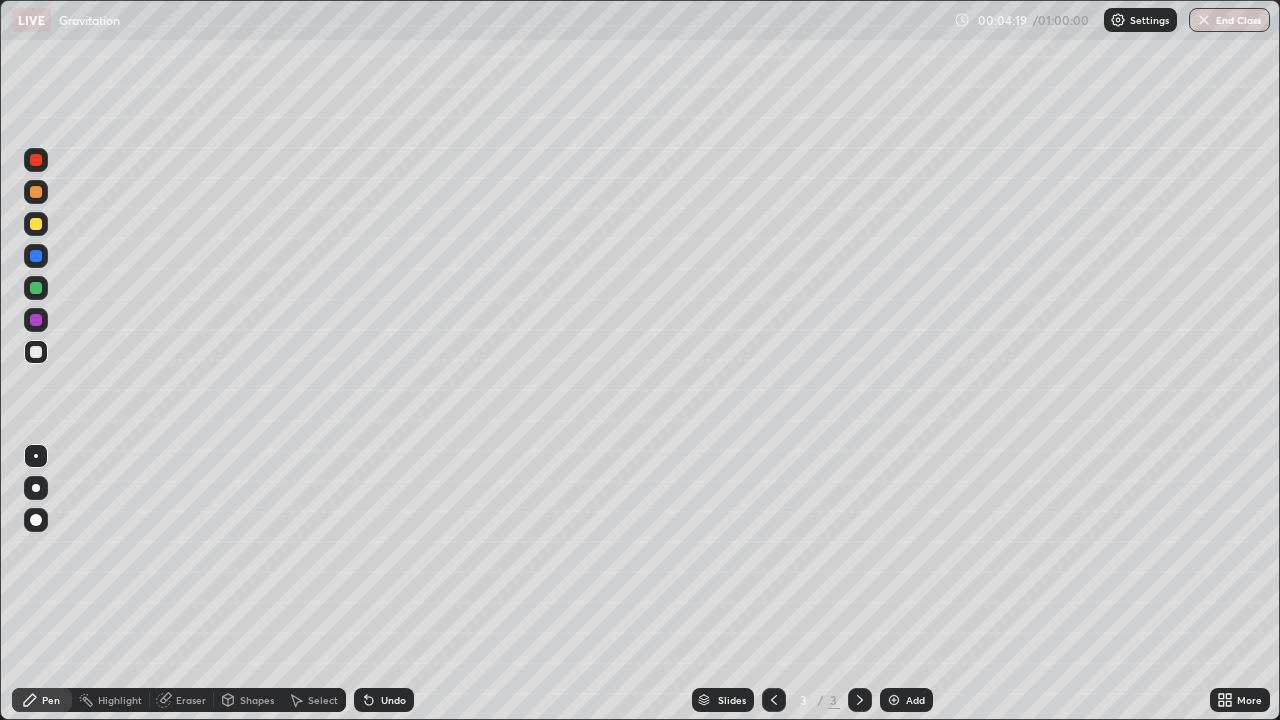 click at bounding box center (36, 488) 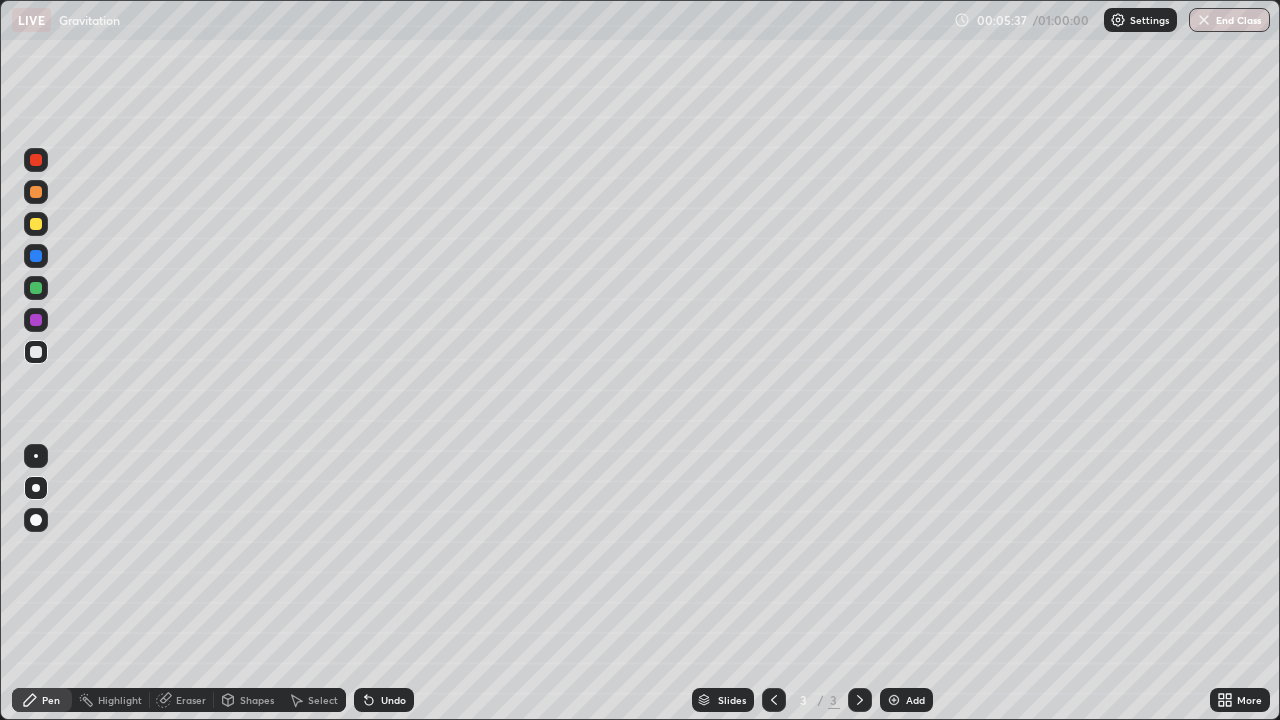 click on "Select" at bounding box center [314, 700] 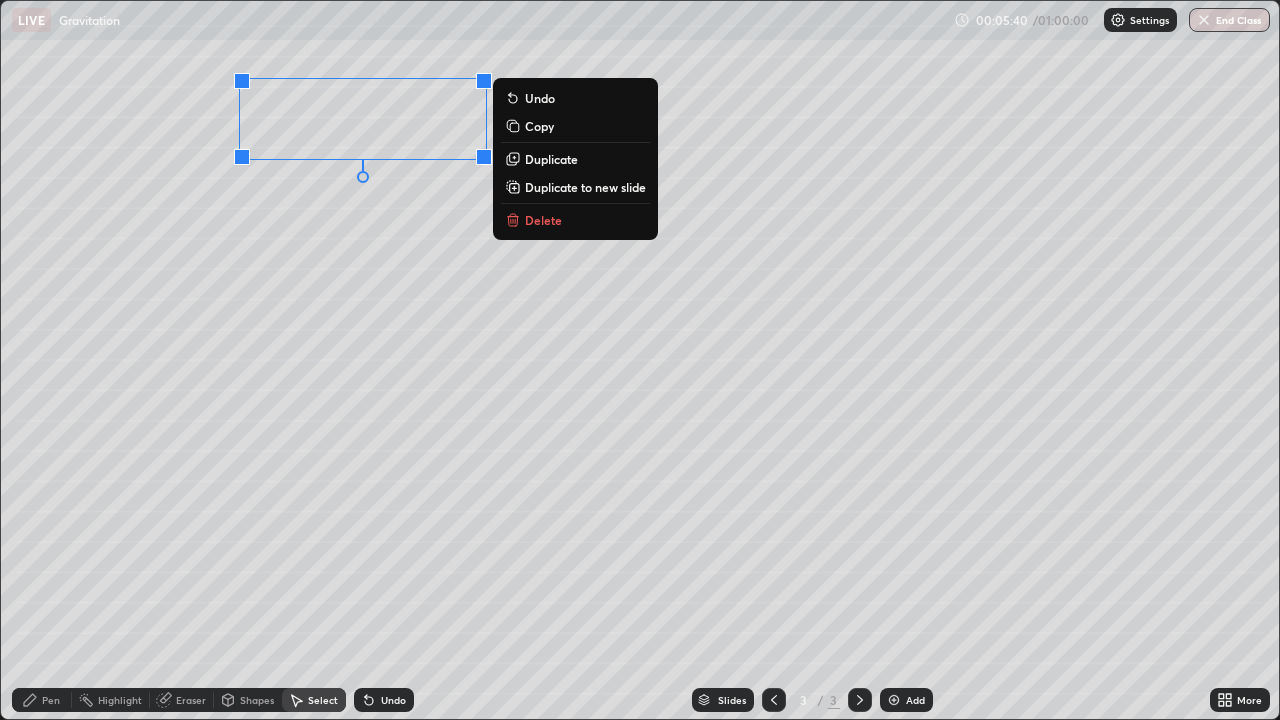 click on "Delete" at bounding box center (543, 220) 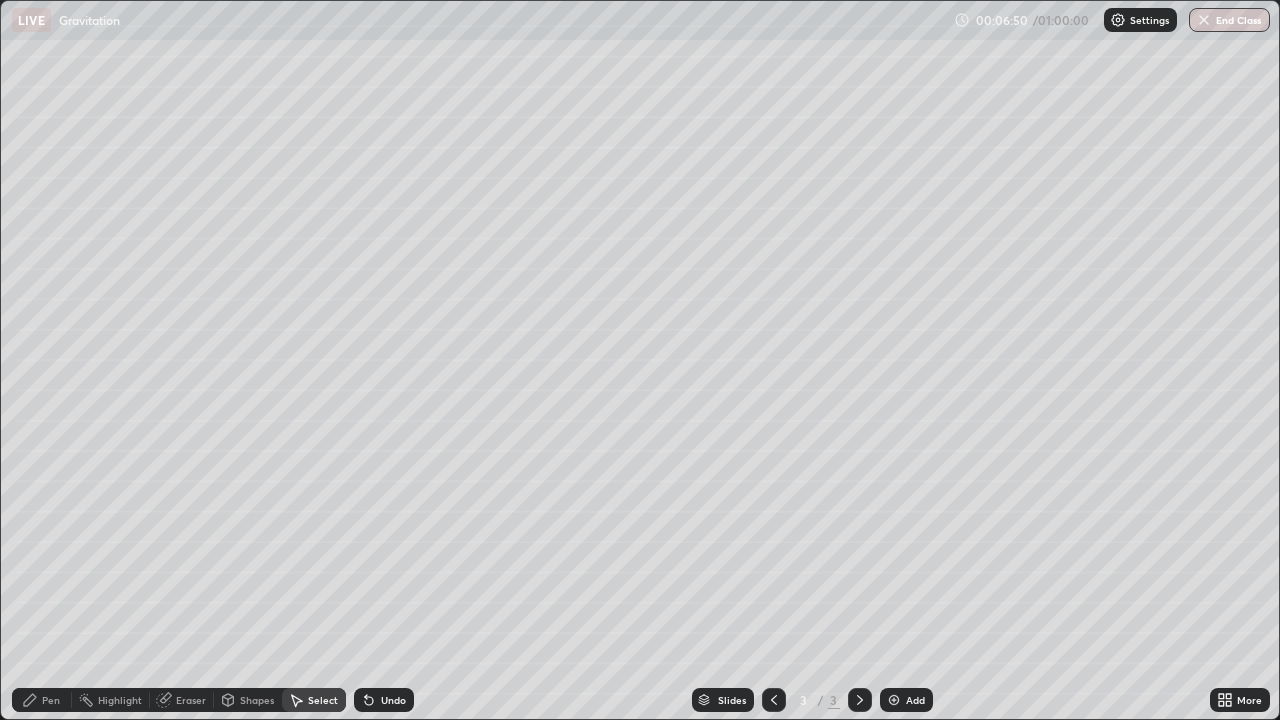 click on "0 ° Undo Copy Duplicate Duplicate to new slide Delete" at bounding box center [640, 360] 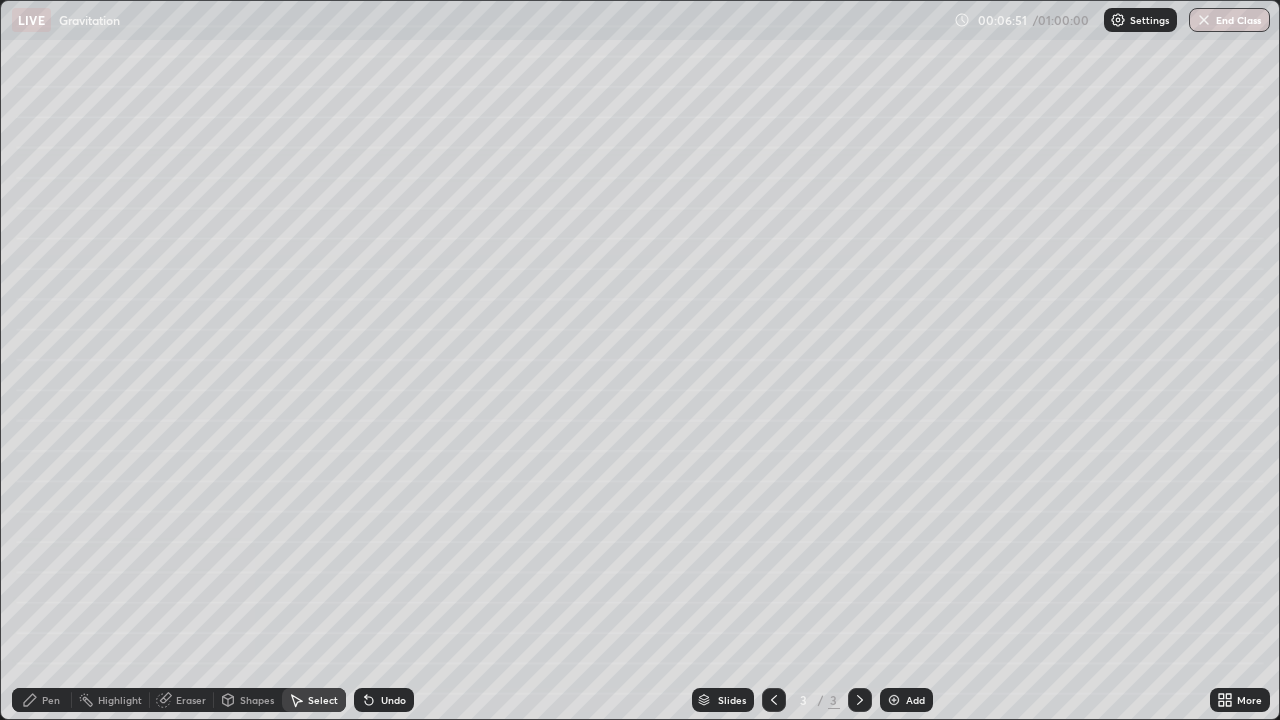 click on "Pen" at bounding box center (51, 700) 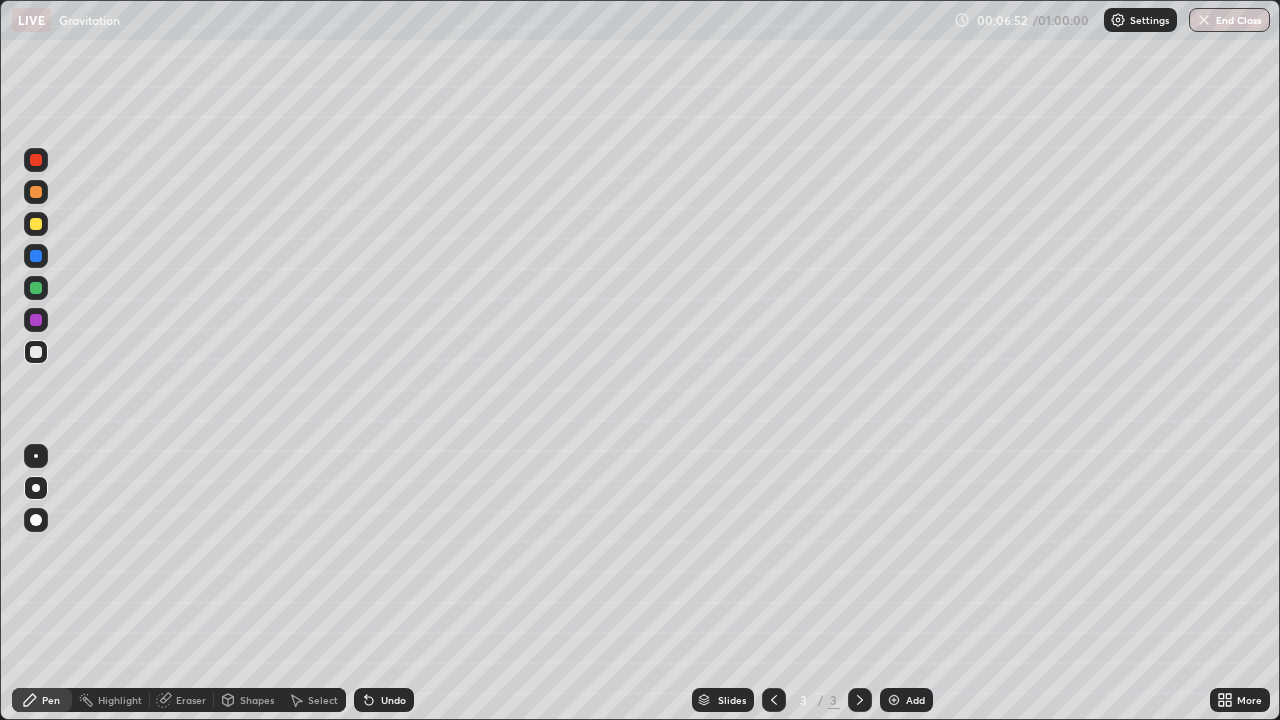click at bounding box center (36, 488) 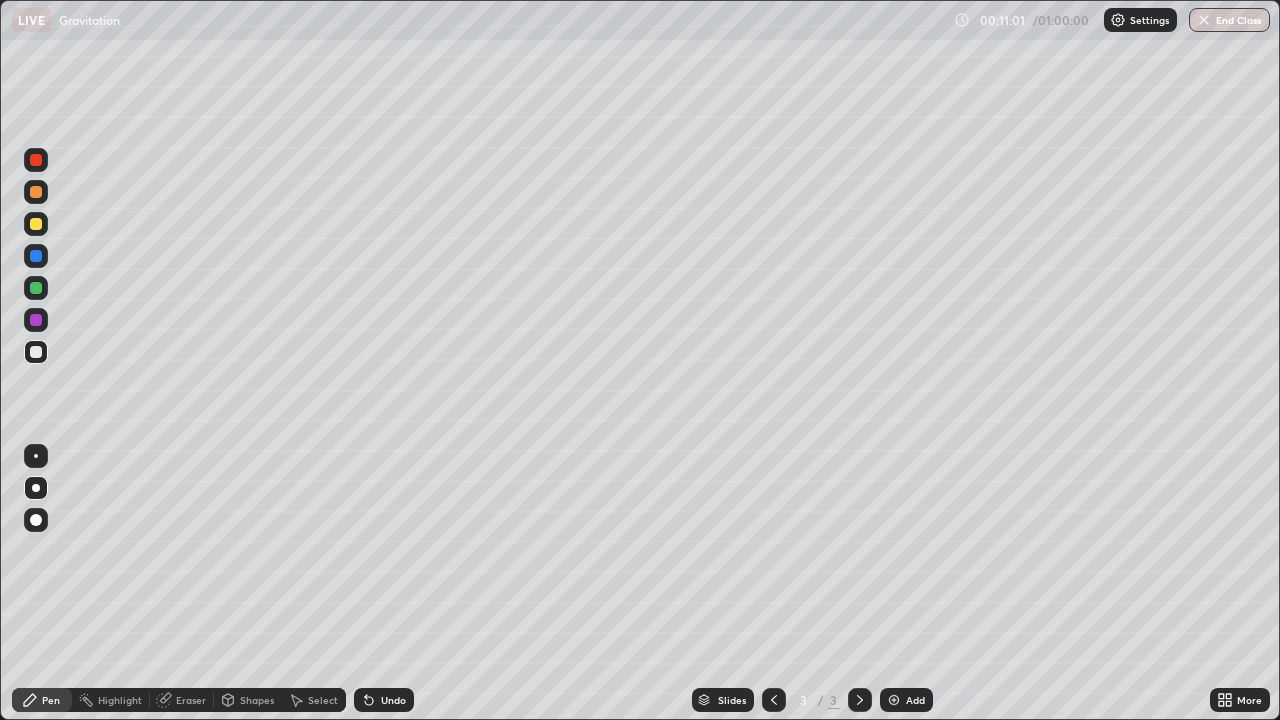 click on "Select" at bounding box center [323, 700] 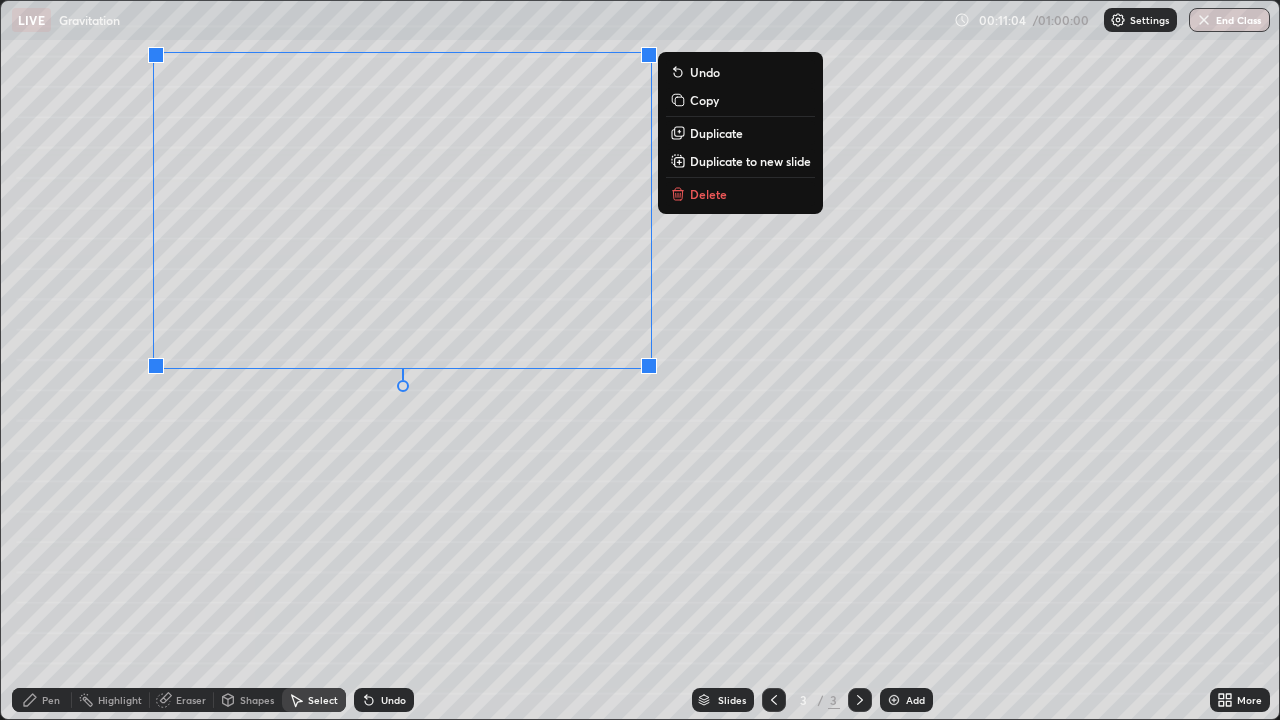 click on "Delete" at bounding box center (740, 194) 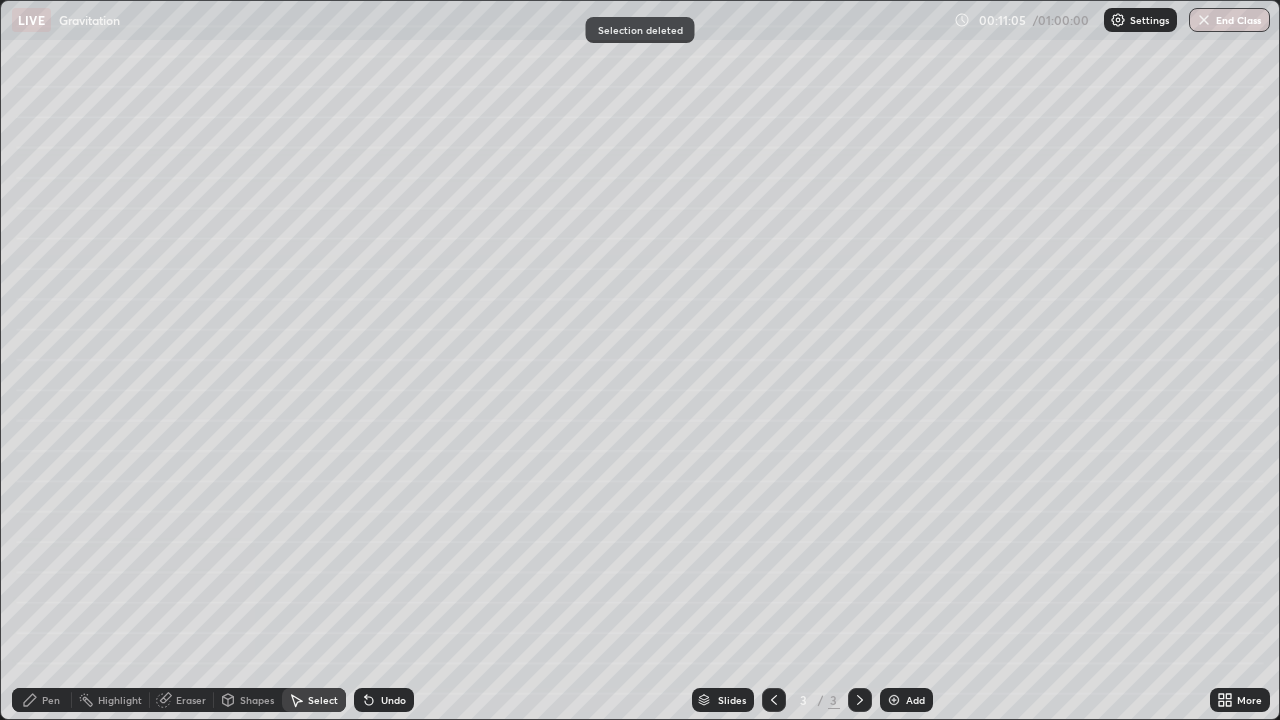 click on "Pen" at bounding box center (42, 700) 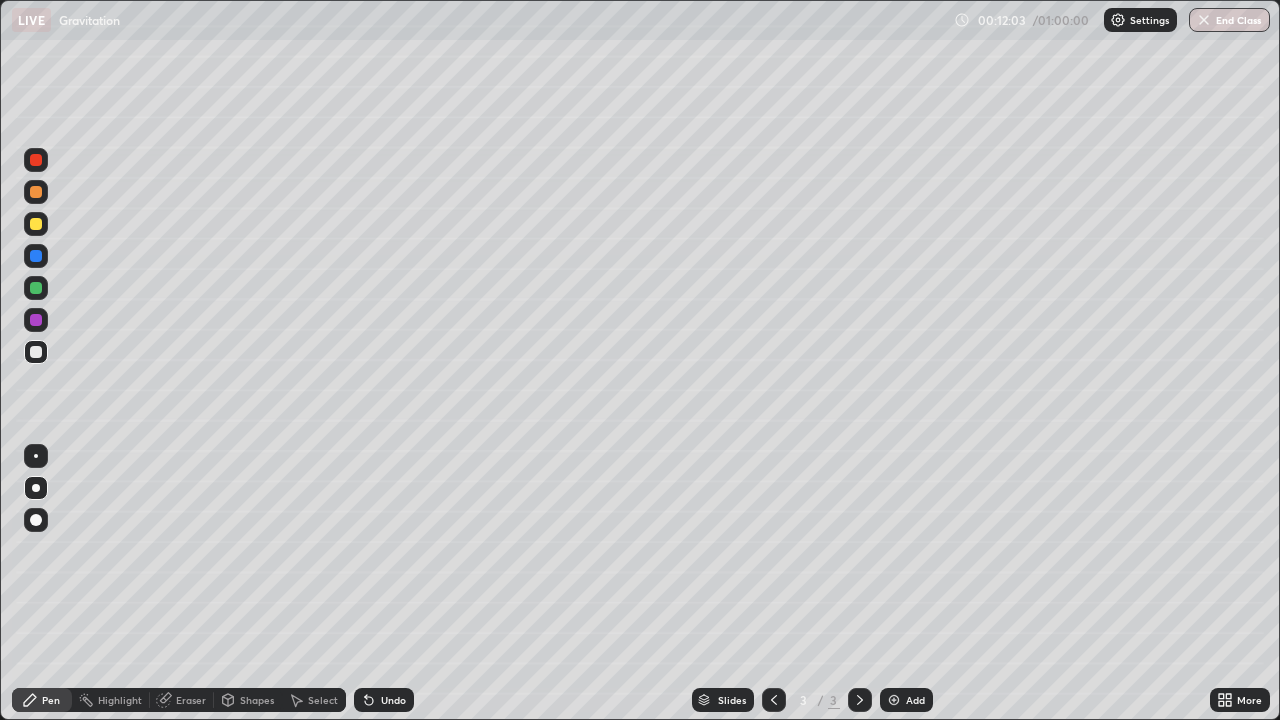 click on "Shapes" at bounding box center [257, 700] 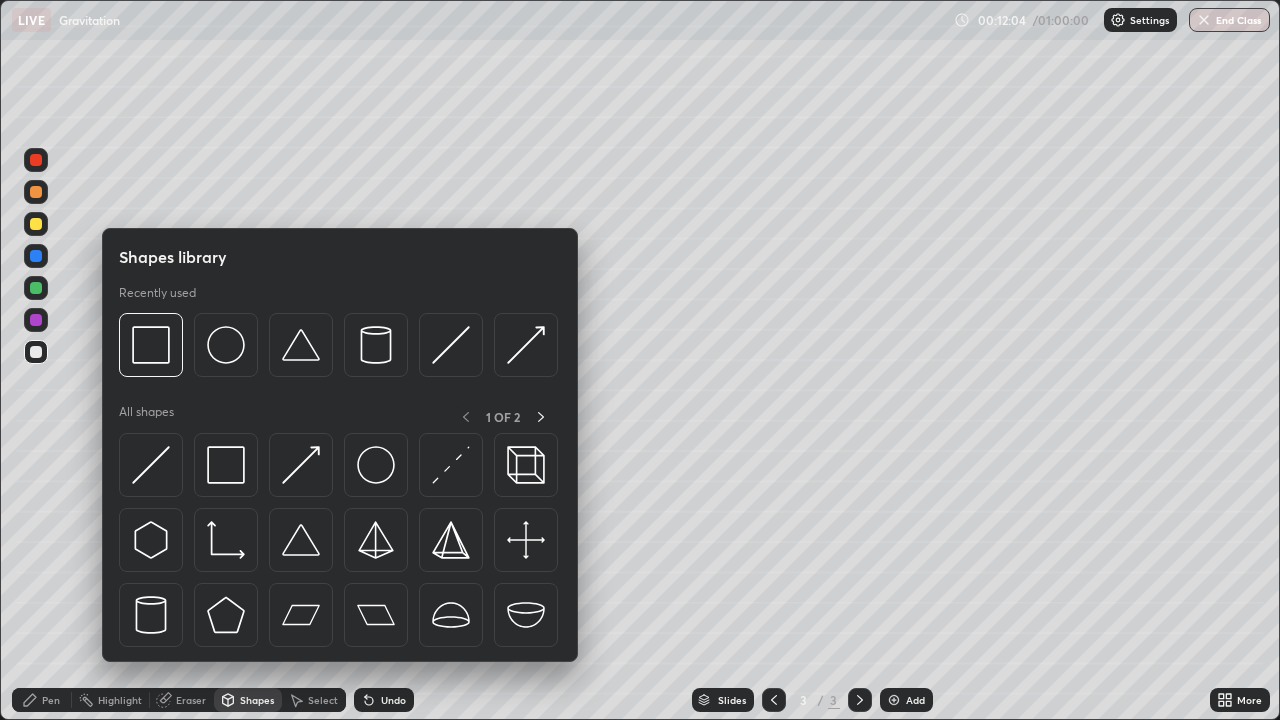 click at bounding box center [376, 465] 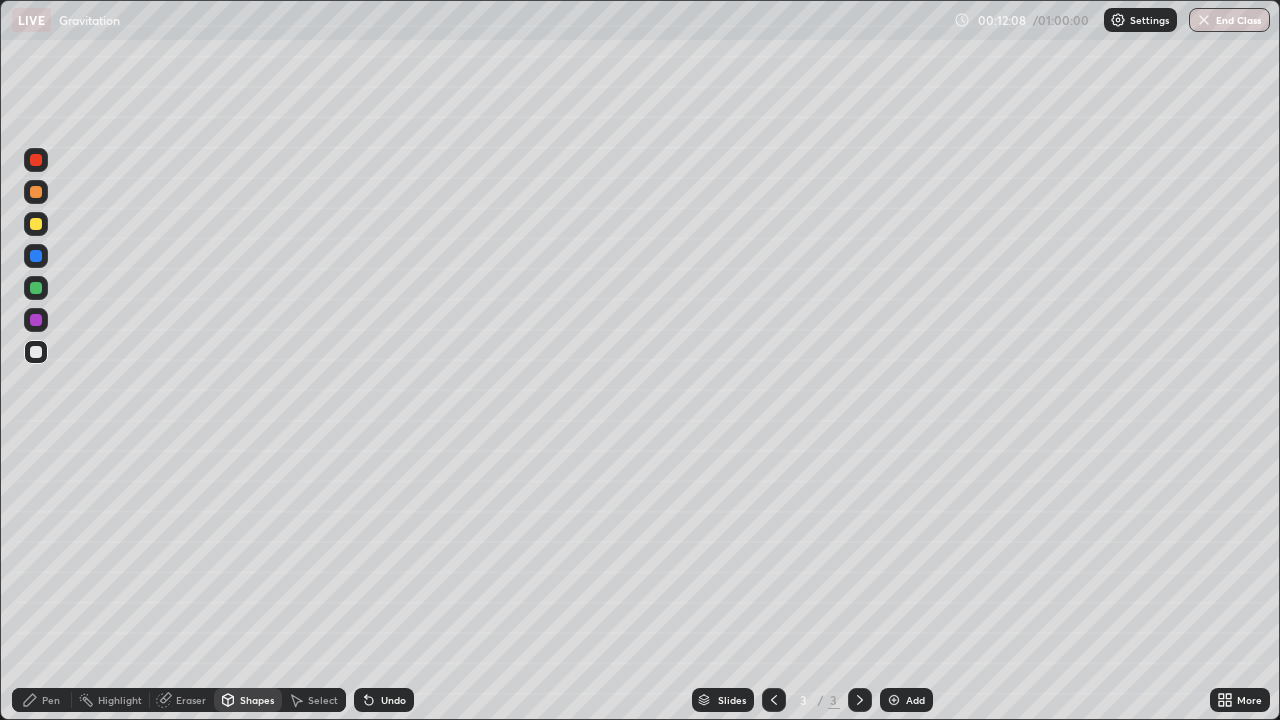 click on "Pen" at bounding box center (42, 700) 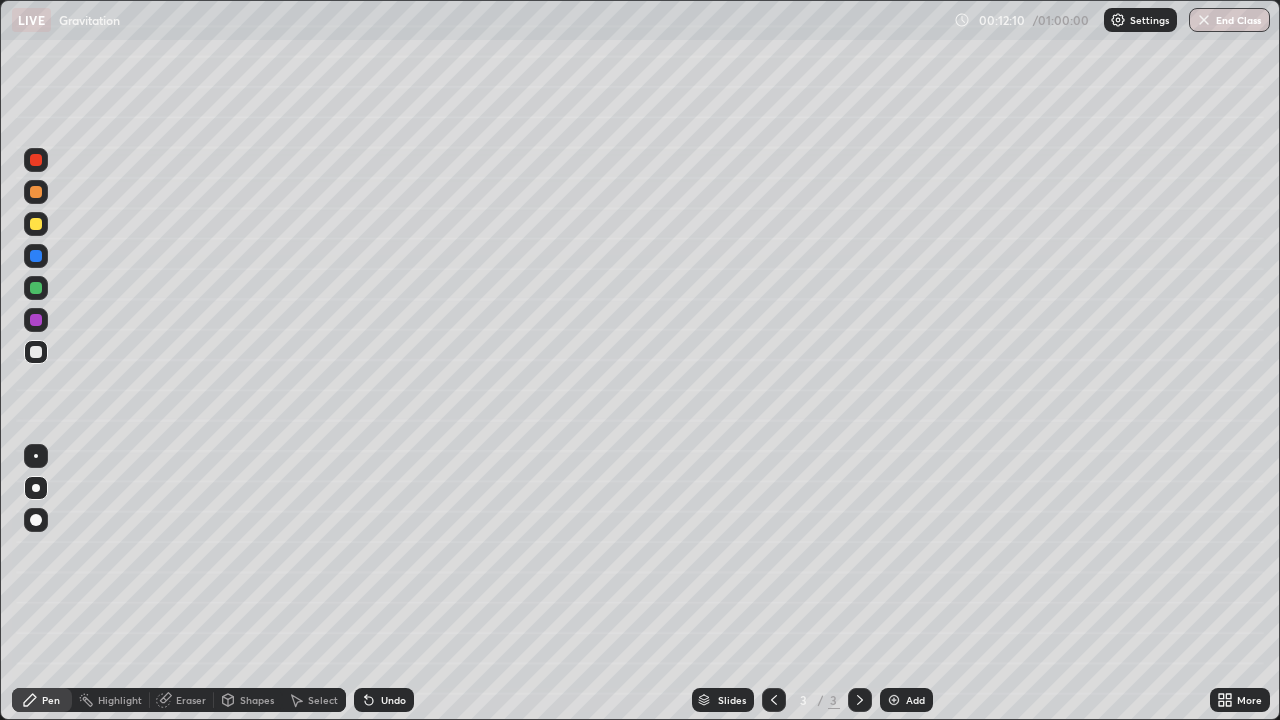 click at bounding box center [36, 288] 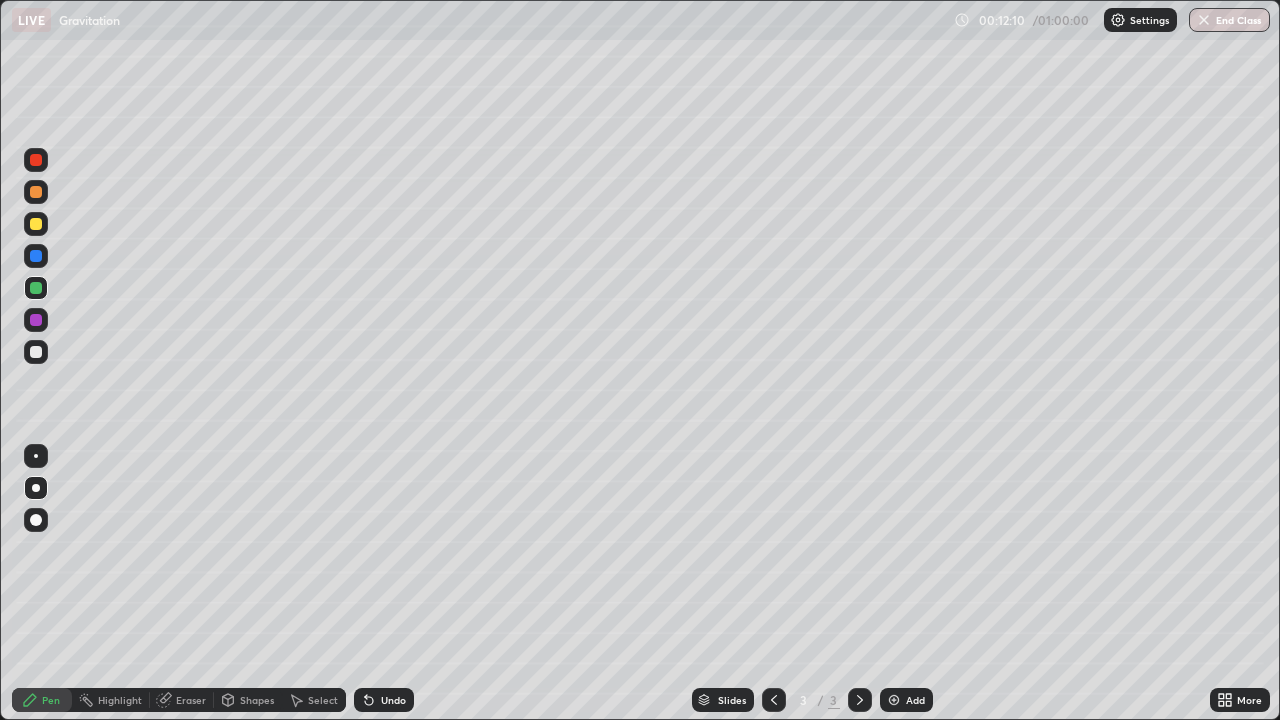 click at bounding box center (36, 320) 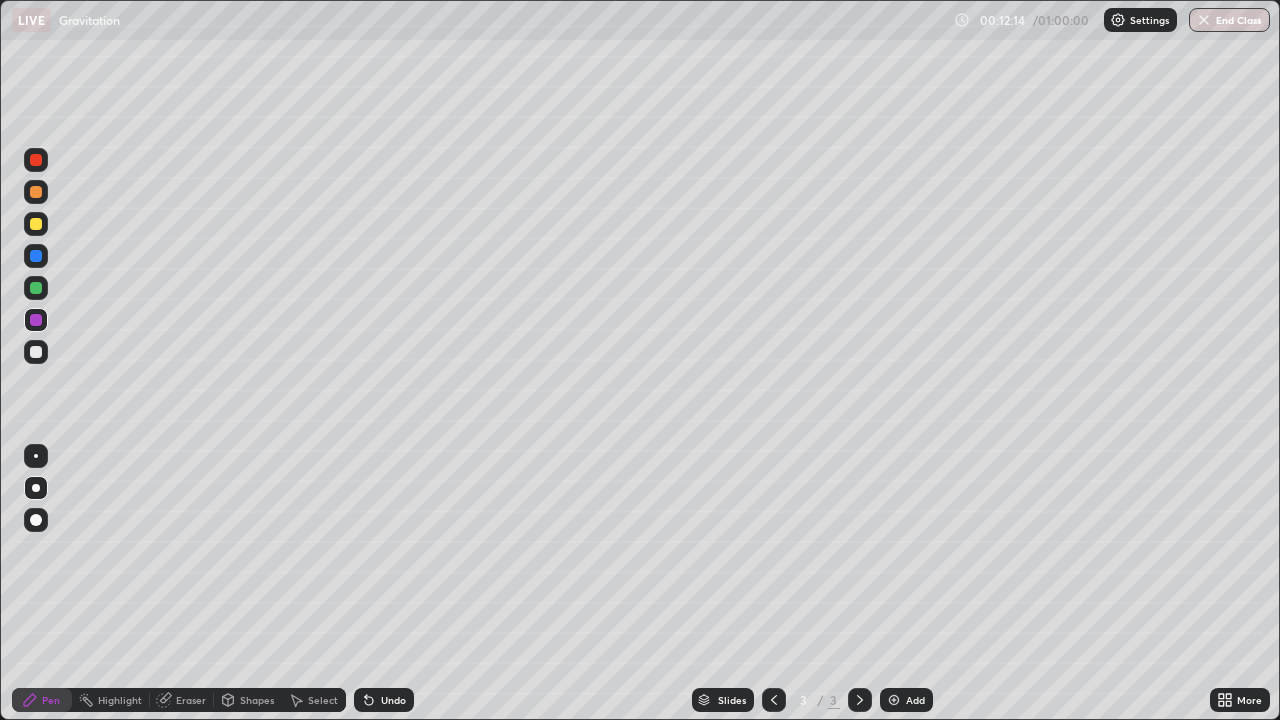 click on "Undo" at bounding box center (393, 700) 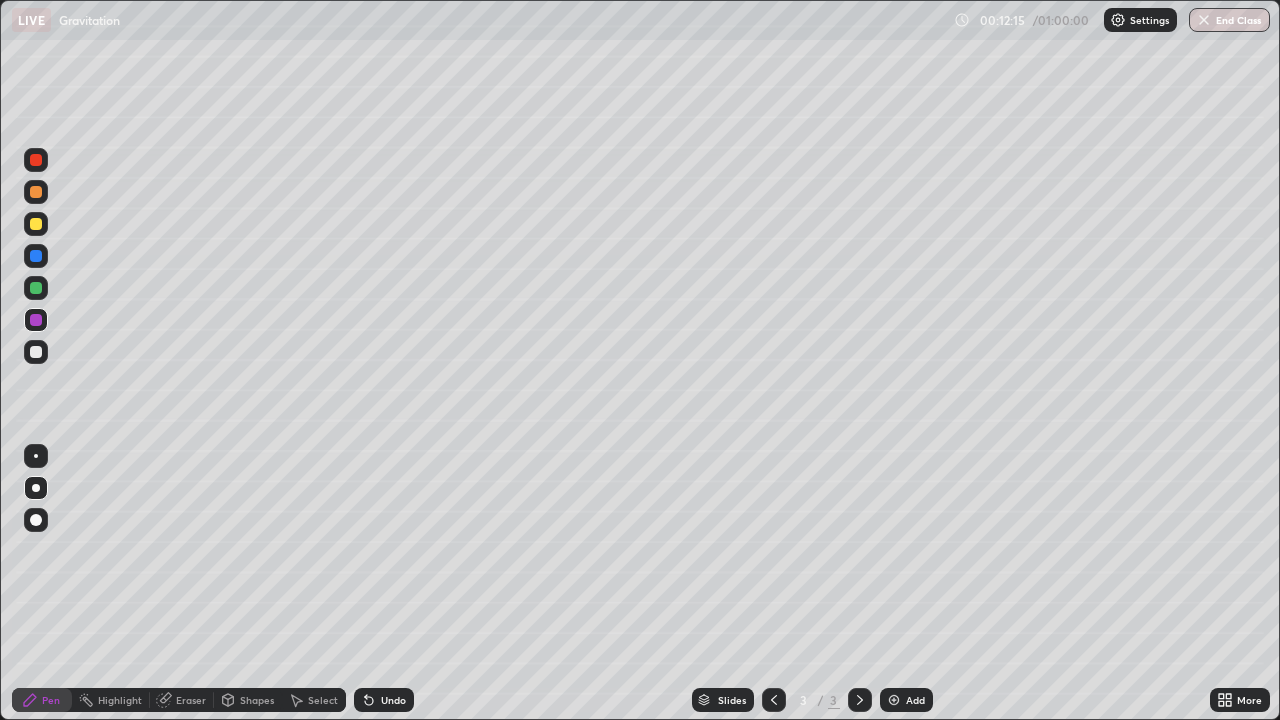 click on "Undo" at bounding box center (393, 700) 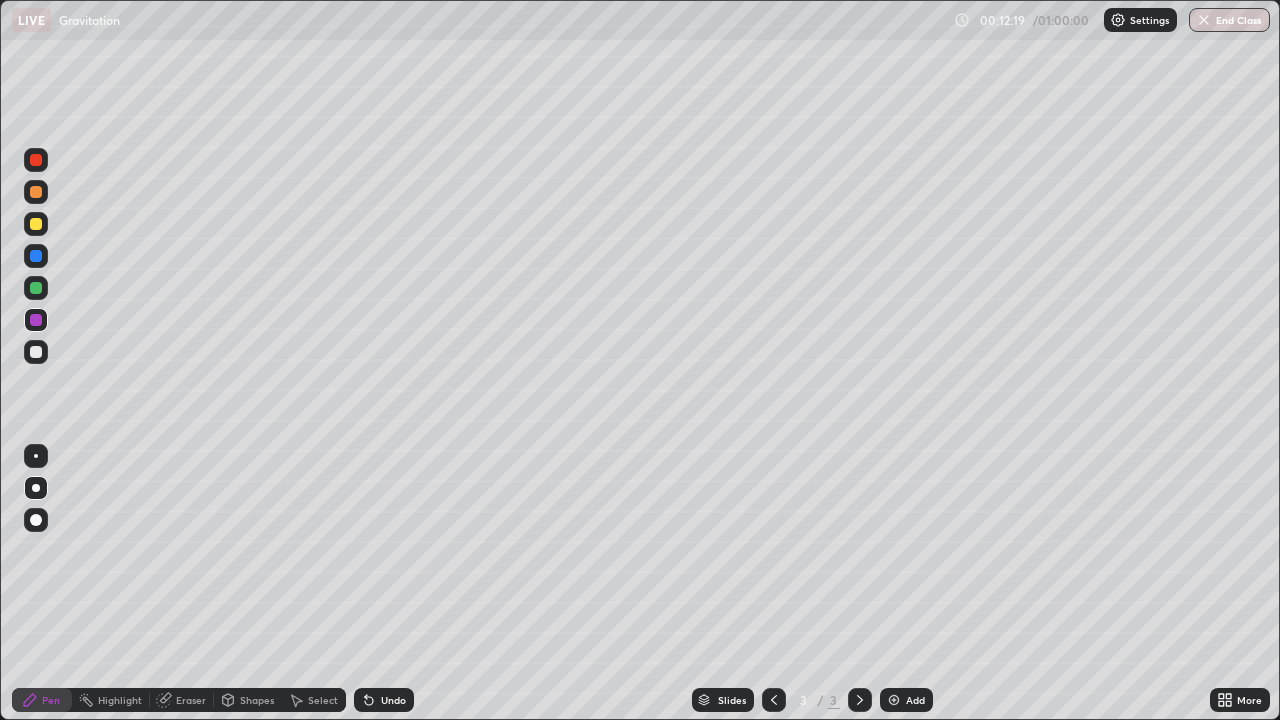 click at bounding box center [36, 224] 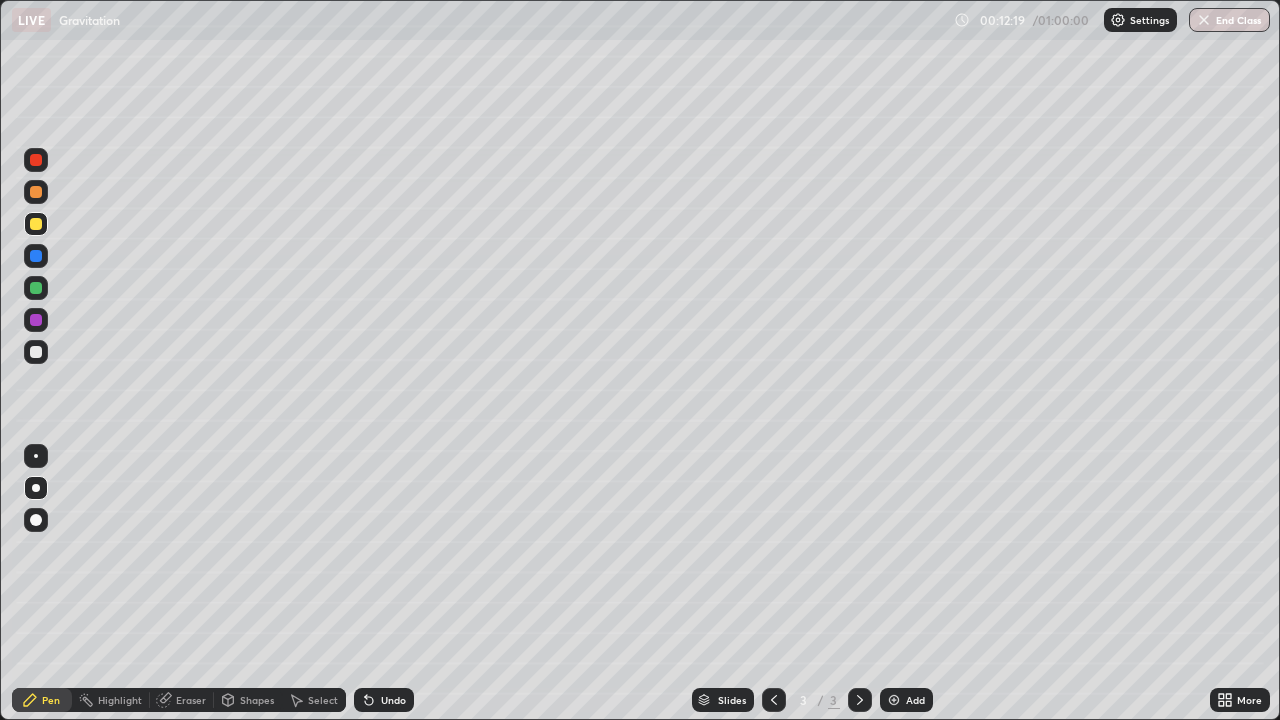 click at bounding box center [36, 256] 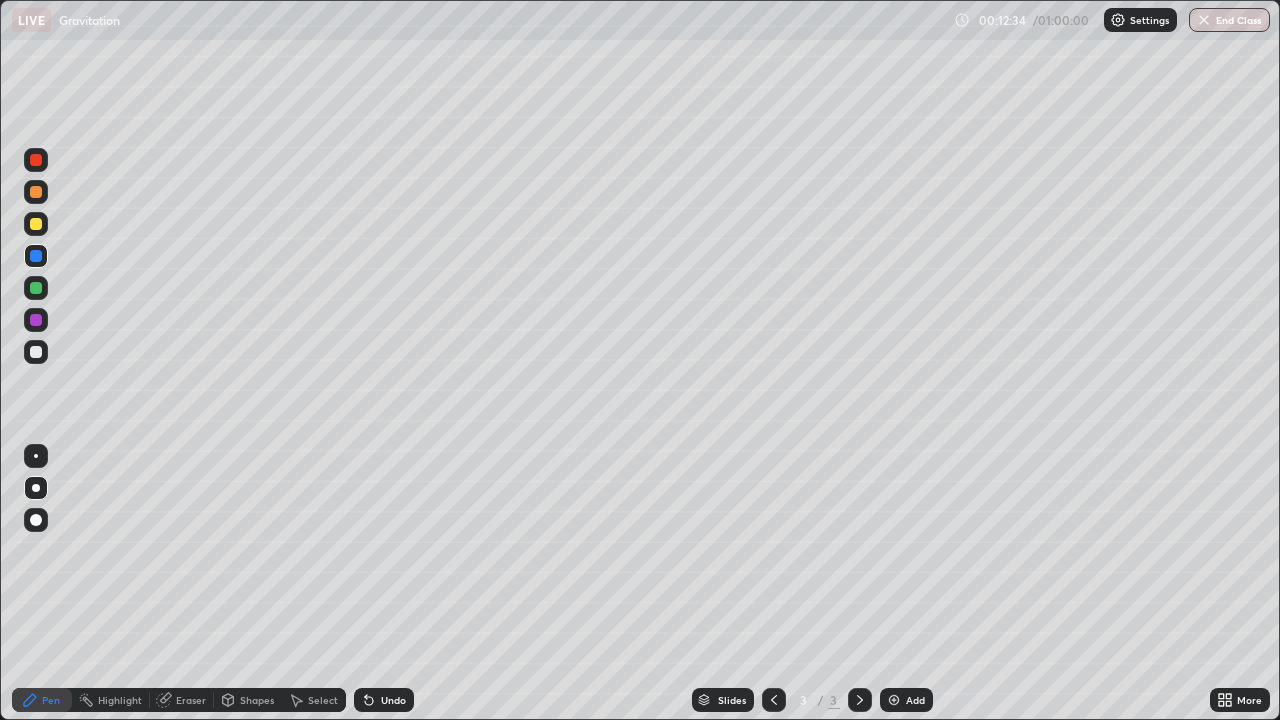 click at bounding box center (36, 288) 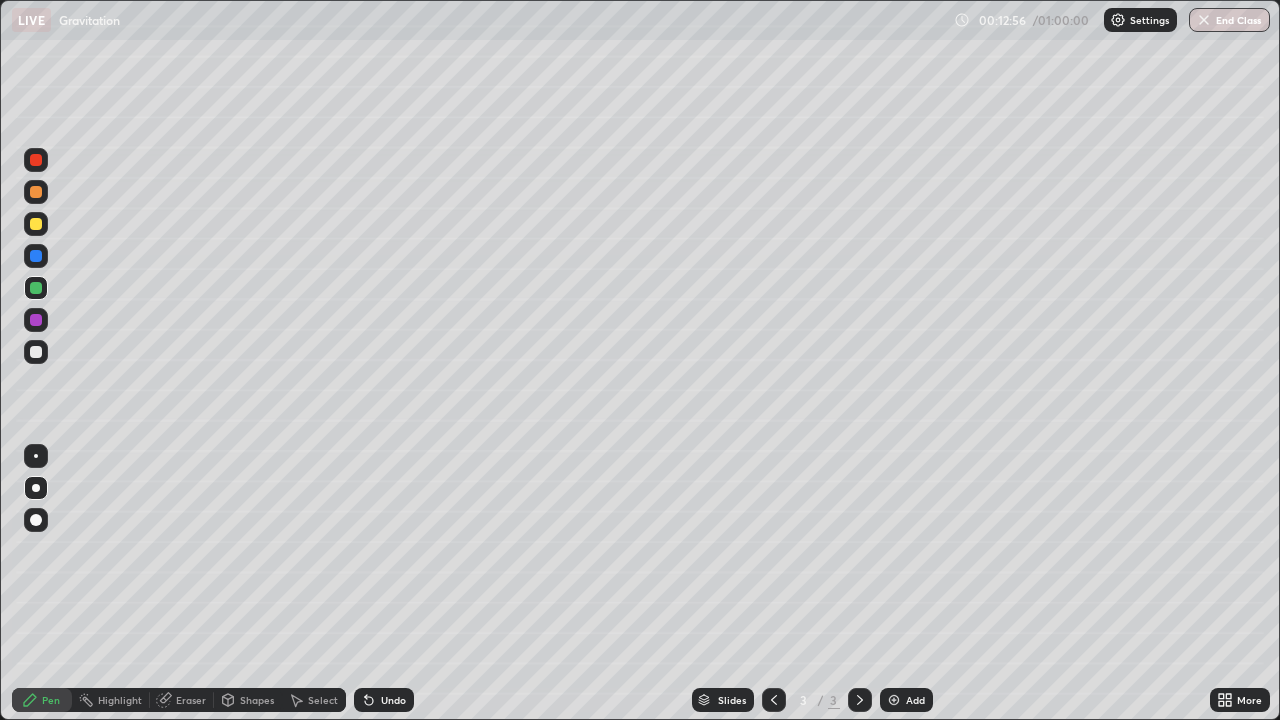 click at bounding box center (36, 192) 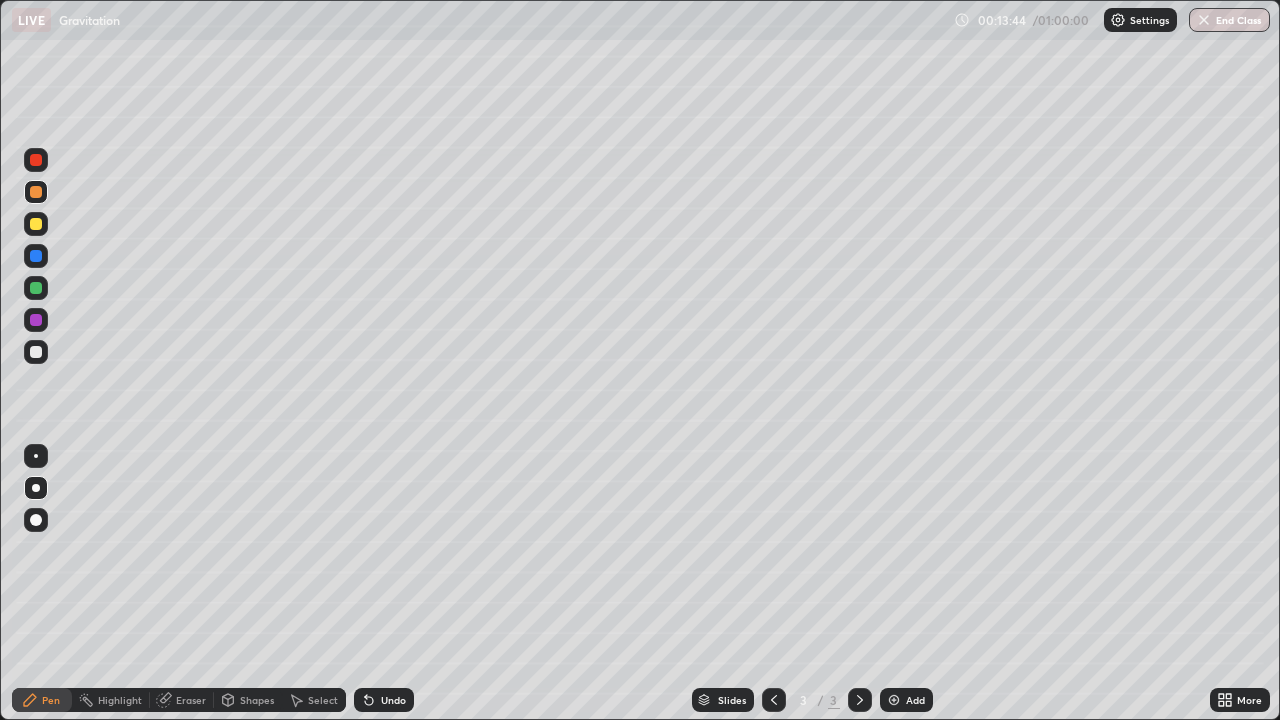click at bounding box center (36, 224) 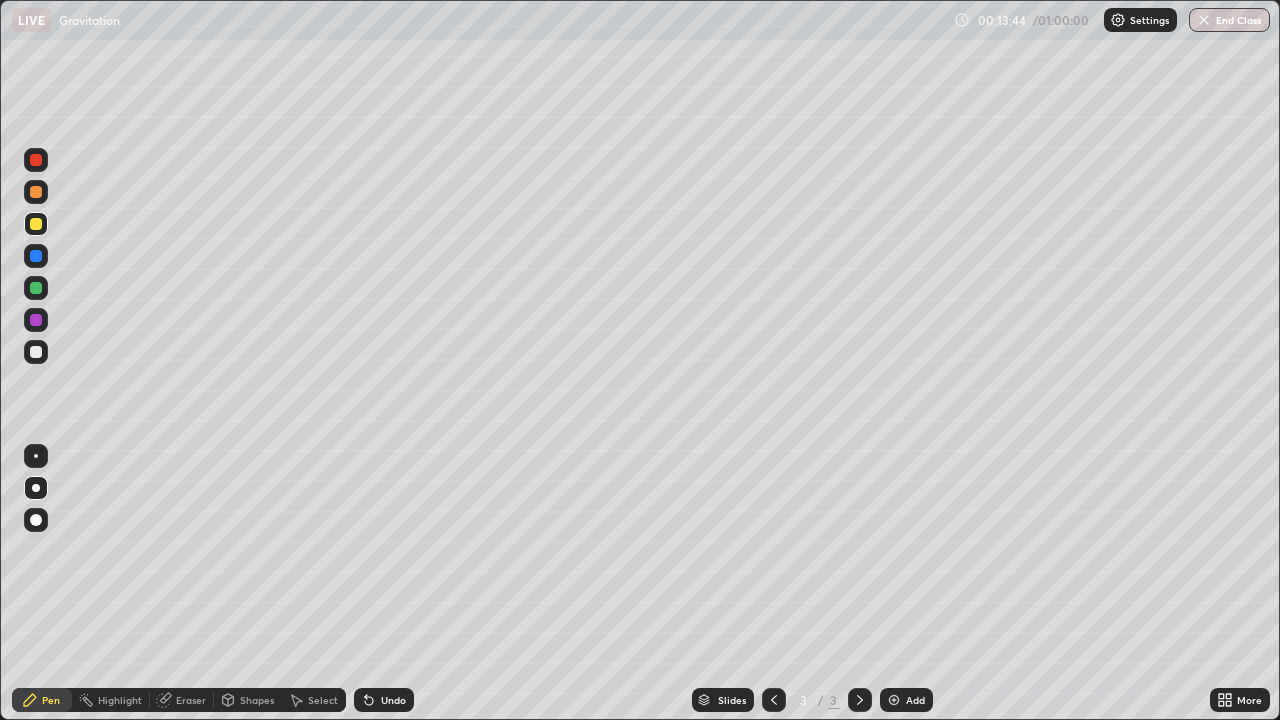 click at bounding box center [36, 192] 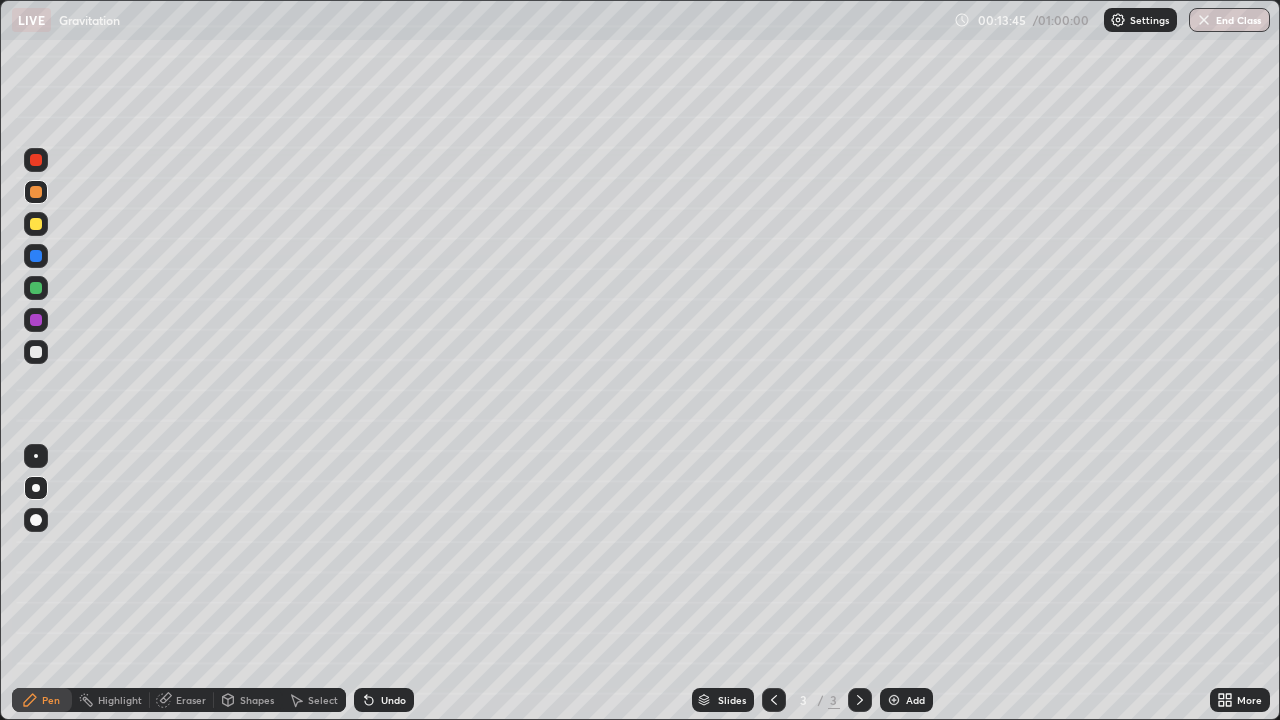 click at bounding box center [36, 192] 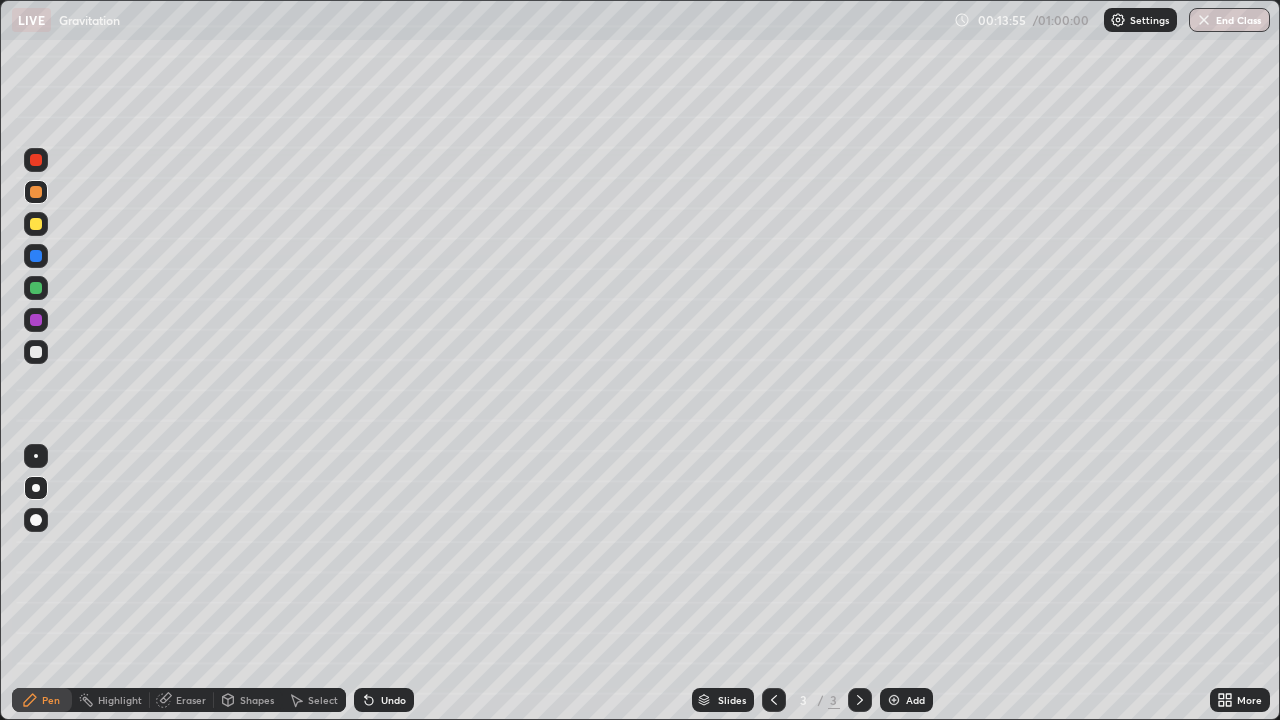 click on "Undo" at bounding box center (393, 700) 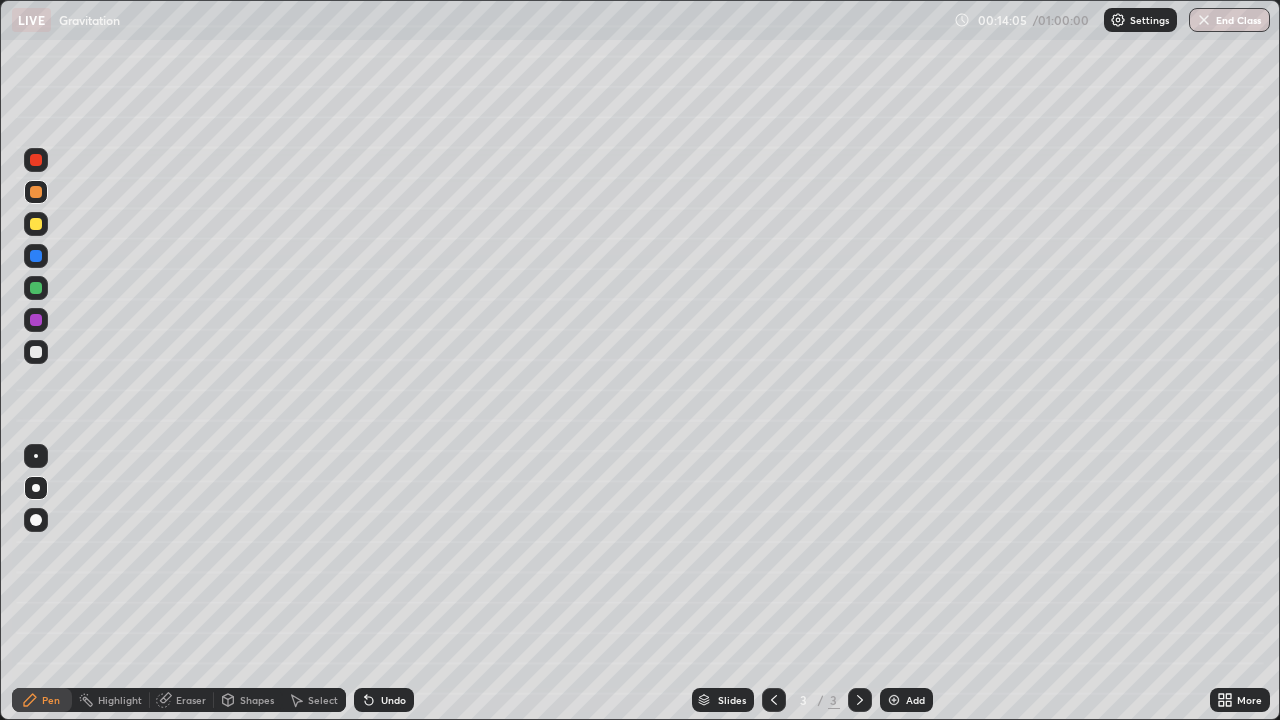 click at bounding box center (36, 352) 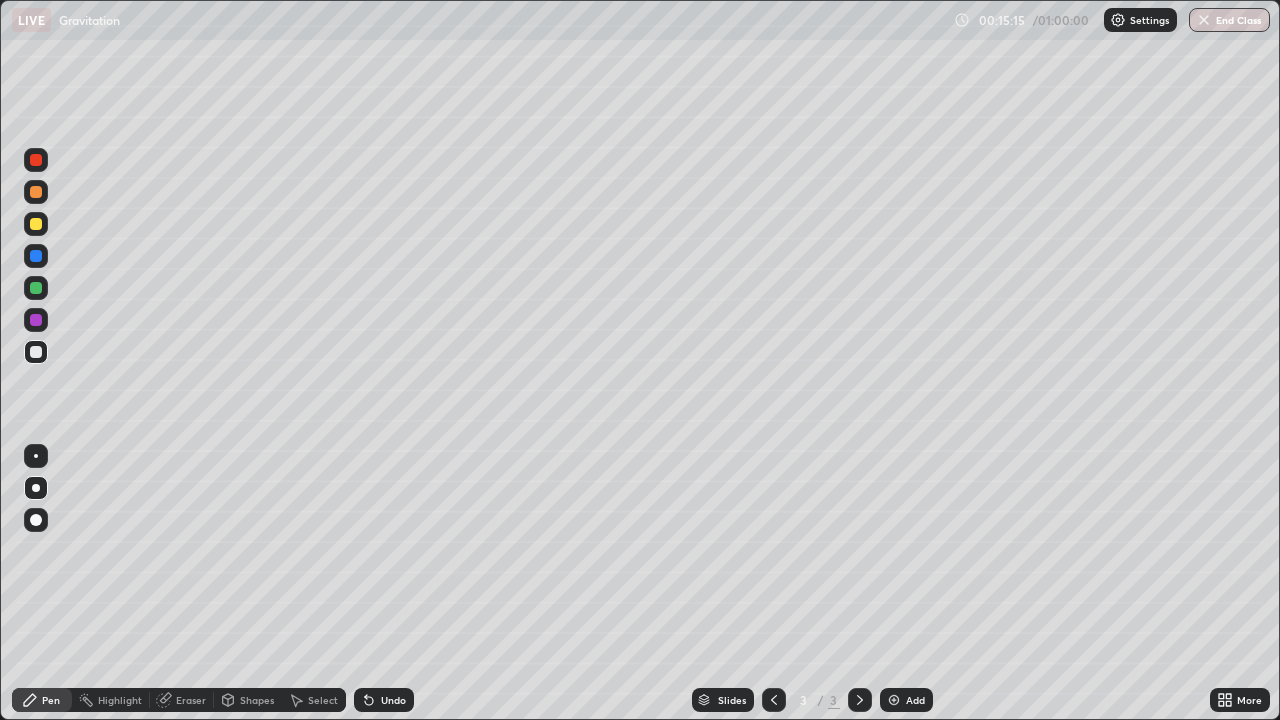 click at bounding box center (36, 352) 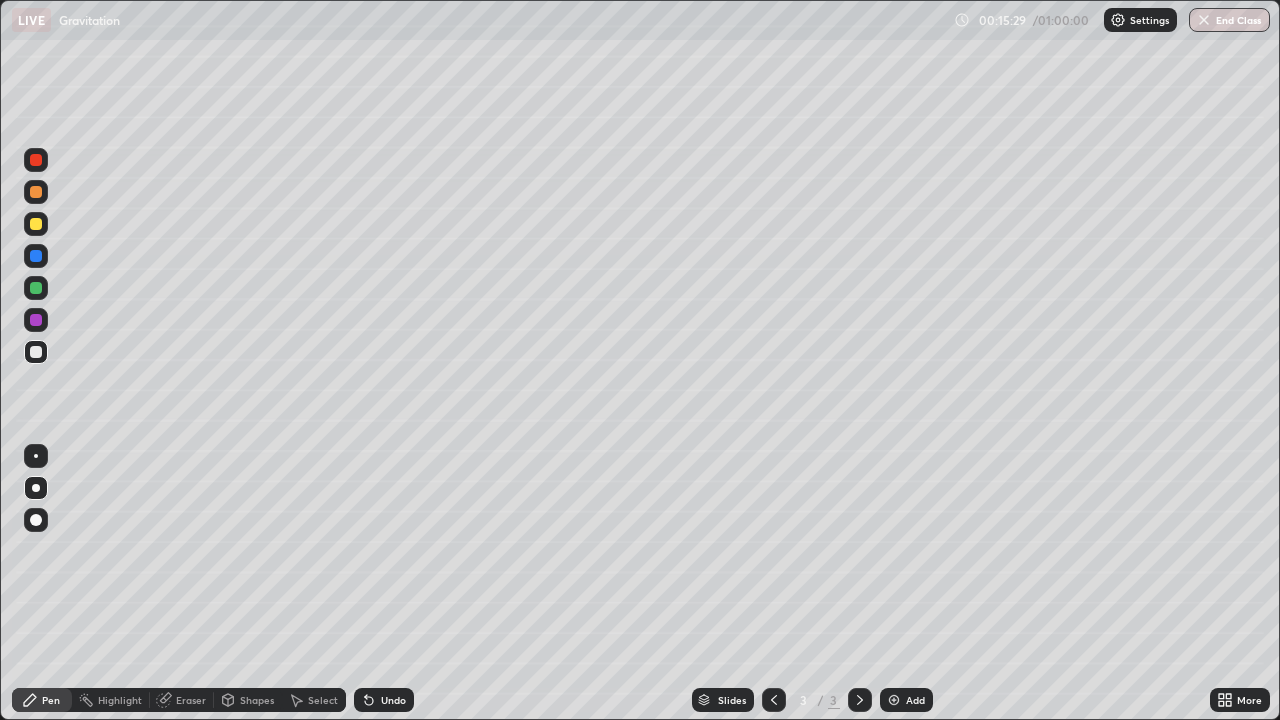 click on "Undo" at bounding box center (393, 700) 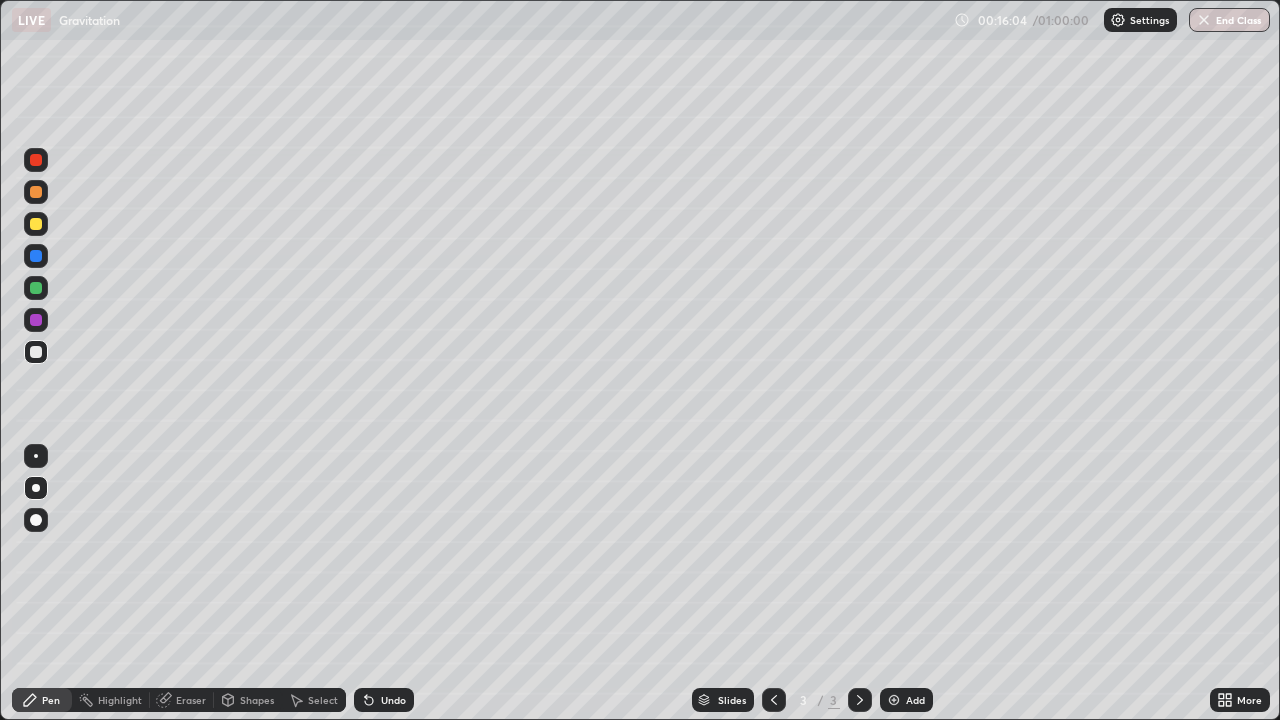 click on "Select" at bounding box center (323, 700) 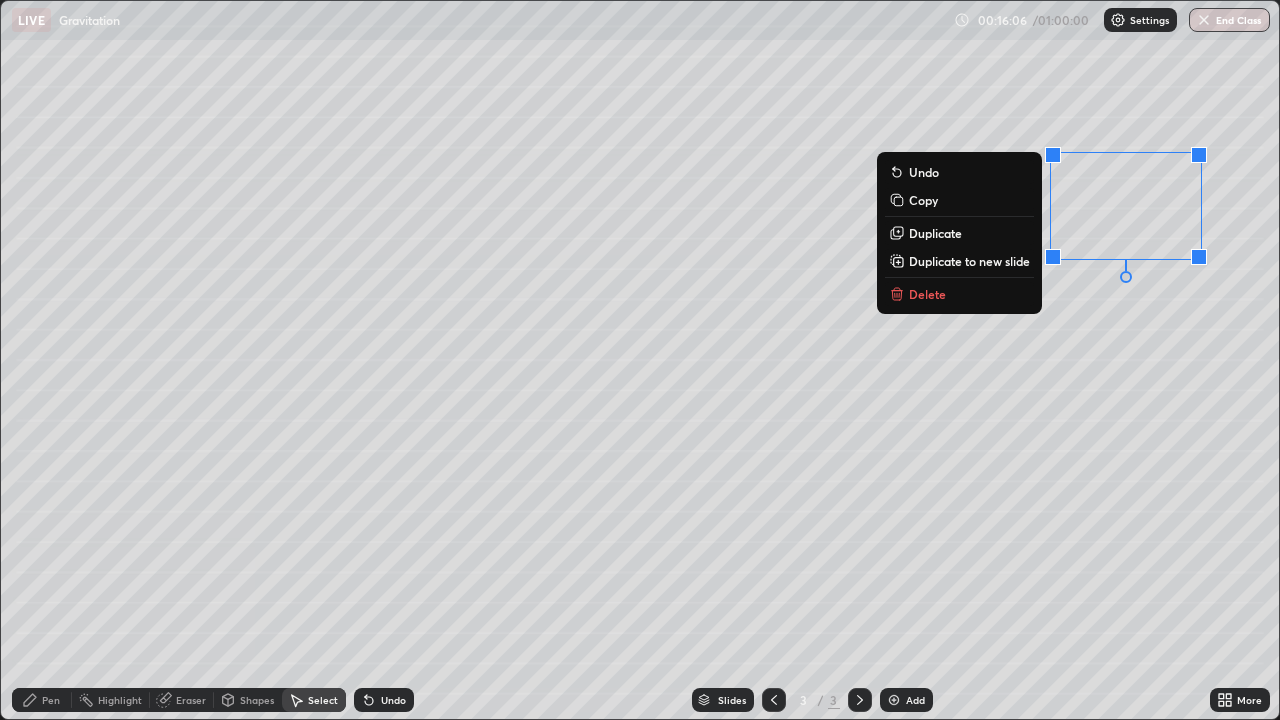 click on "Delete" at bounding box center (927, 294) 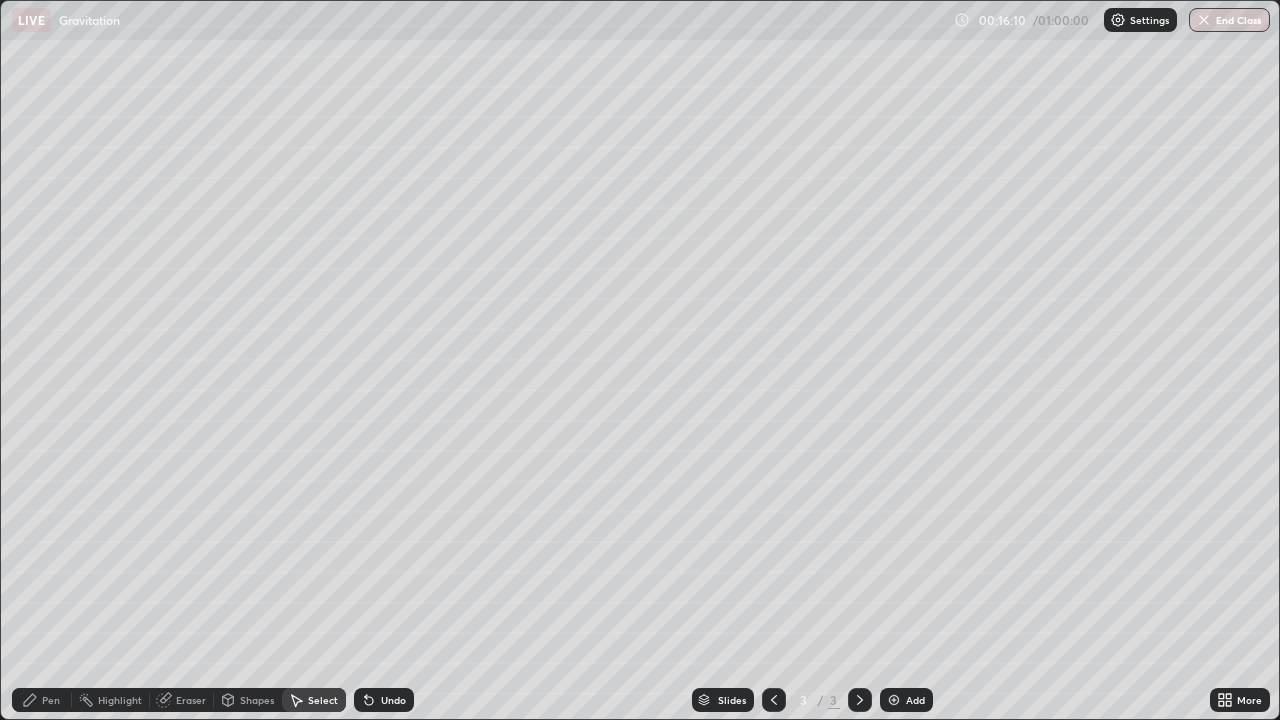 click on "Pen" at bounding box center [51, 700] 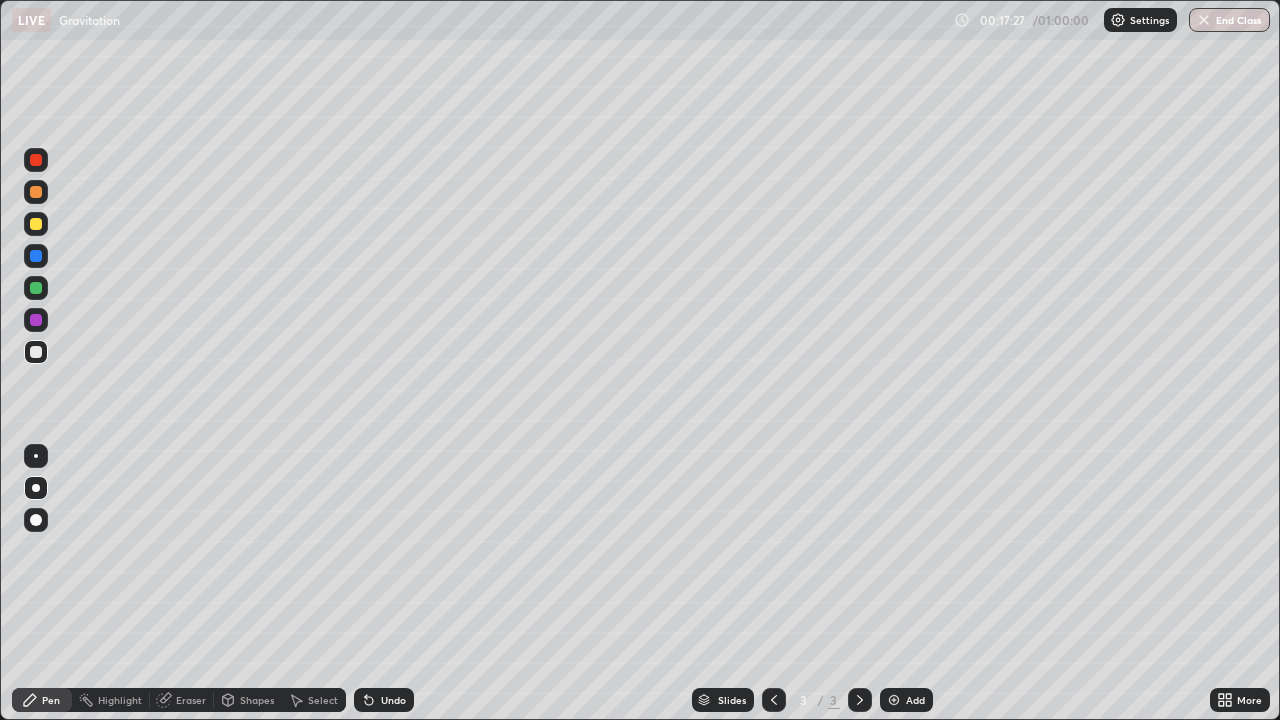 click on "Add" at bounding box center [906, 700] 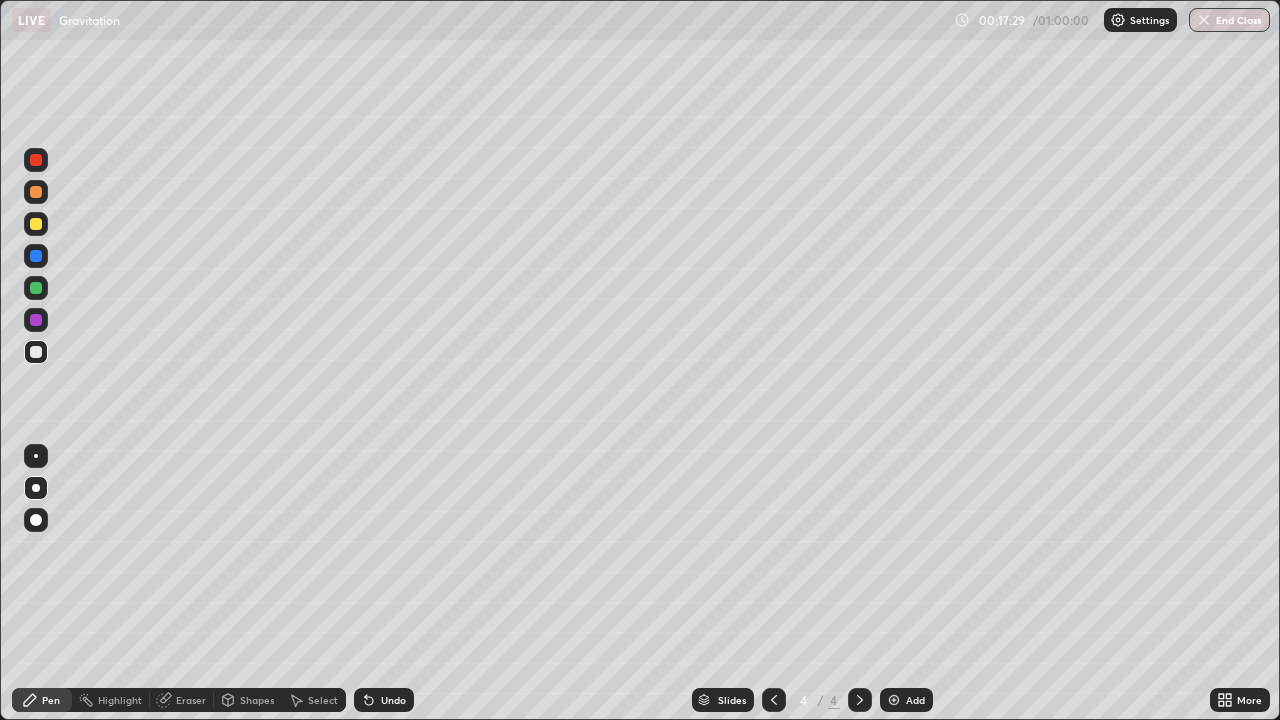 click at bounding box center [36, 352] 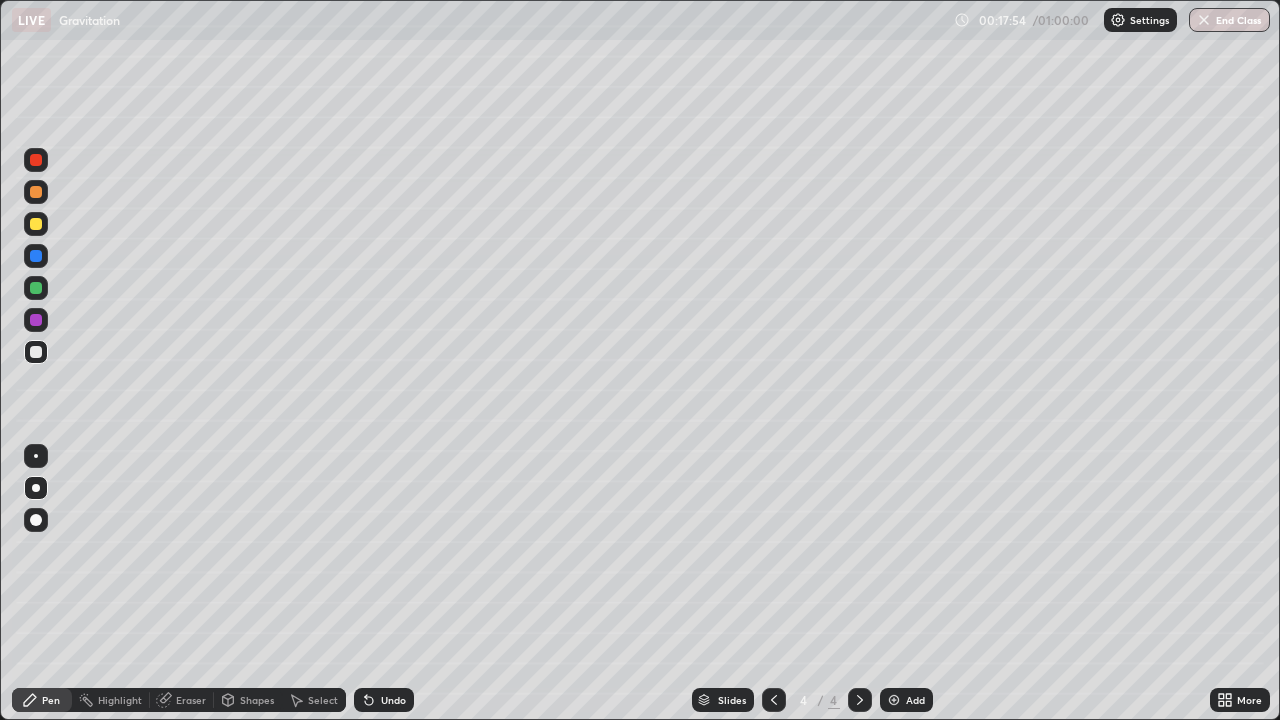click on "Undo" at bounding box center [384, 700] 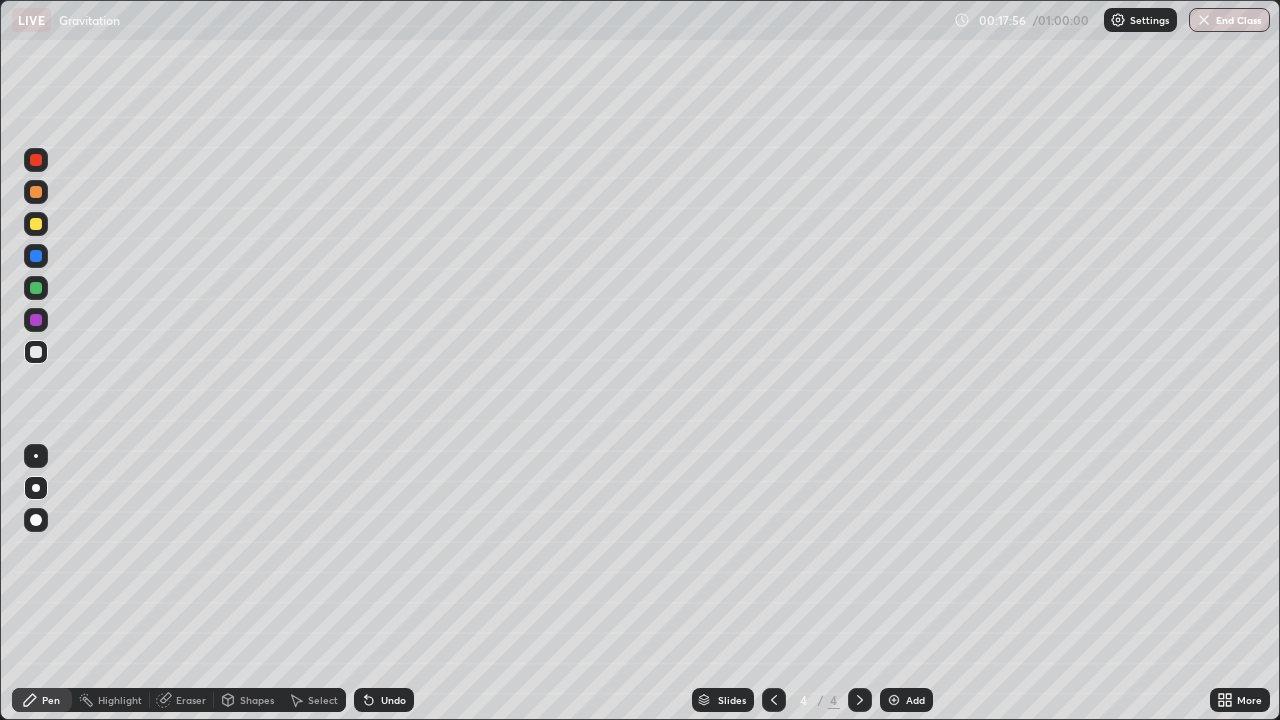 click on "Undo" at bounding box center (384, 700) 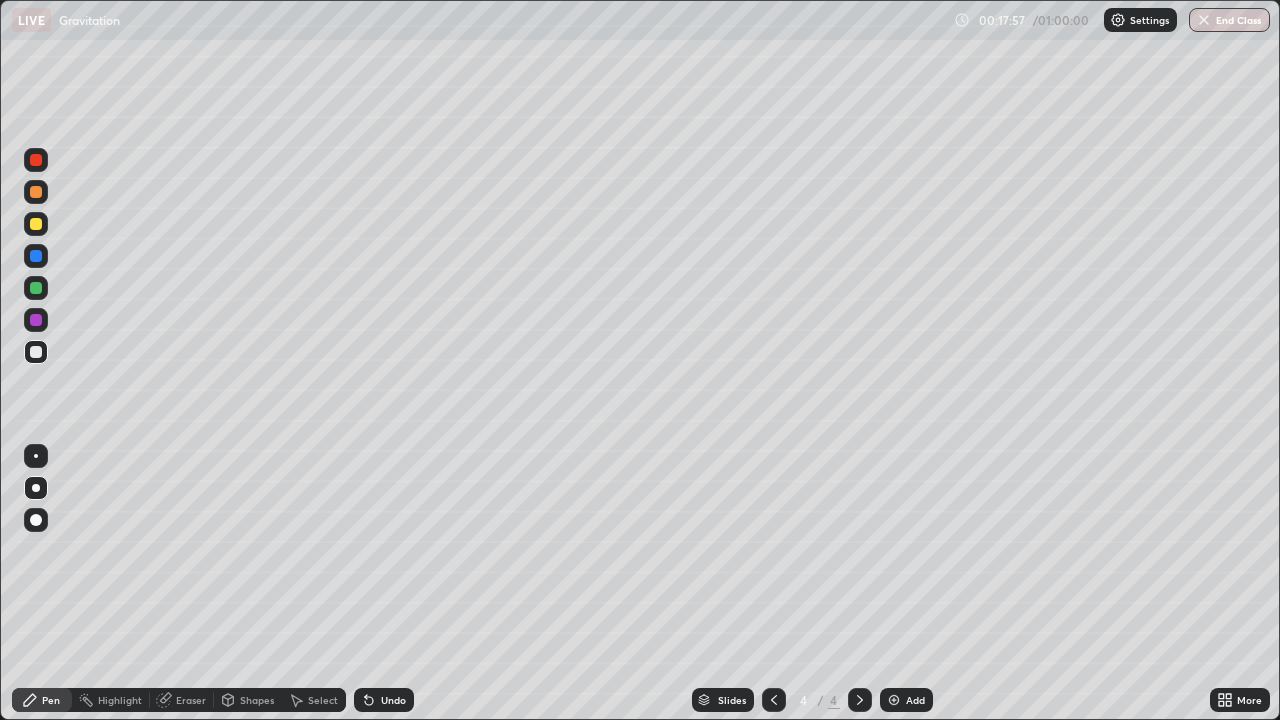 click on "Undo" at bounding box center [384, 700] 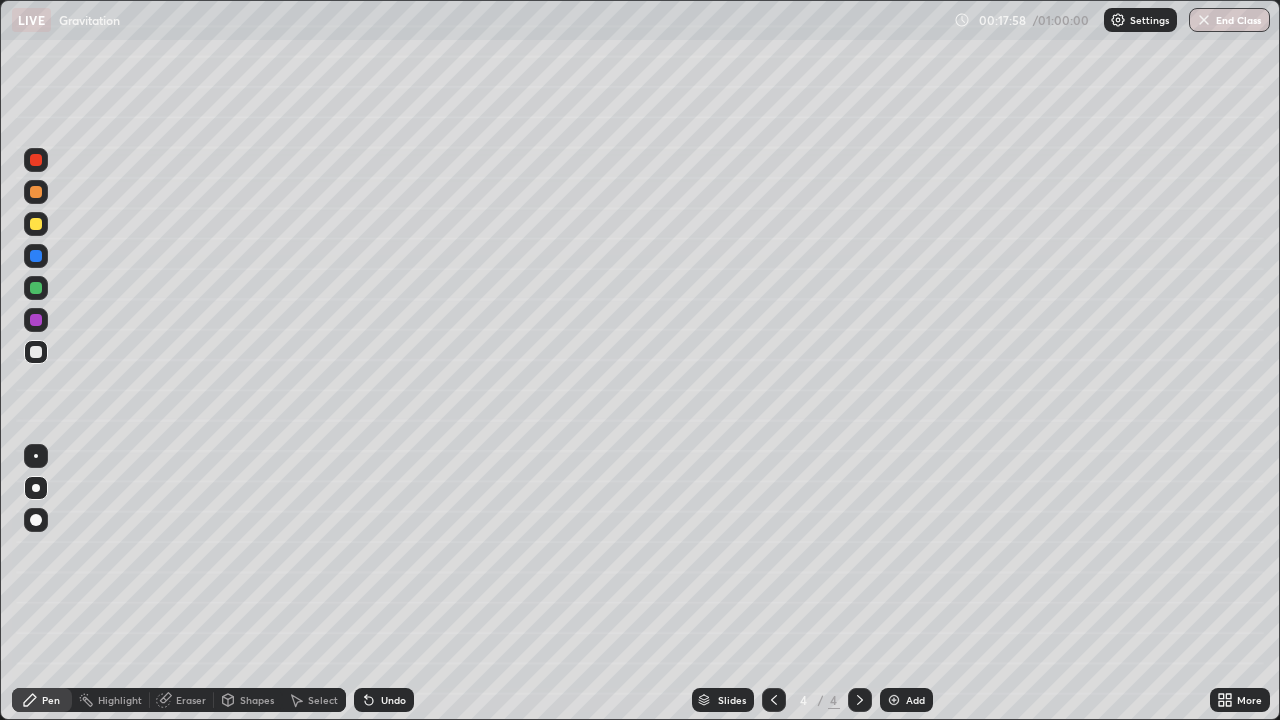 click on "Undo" at bounding box center [393, 700] 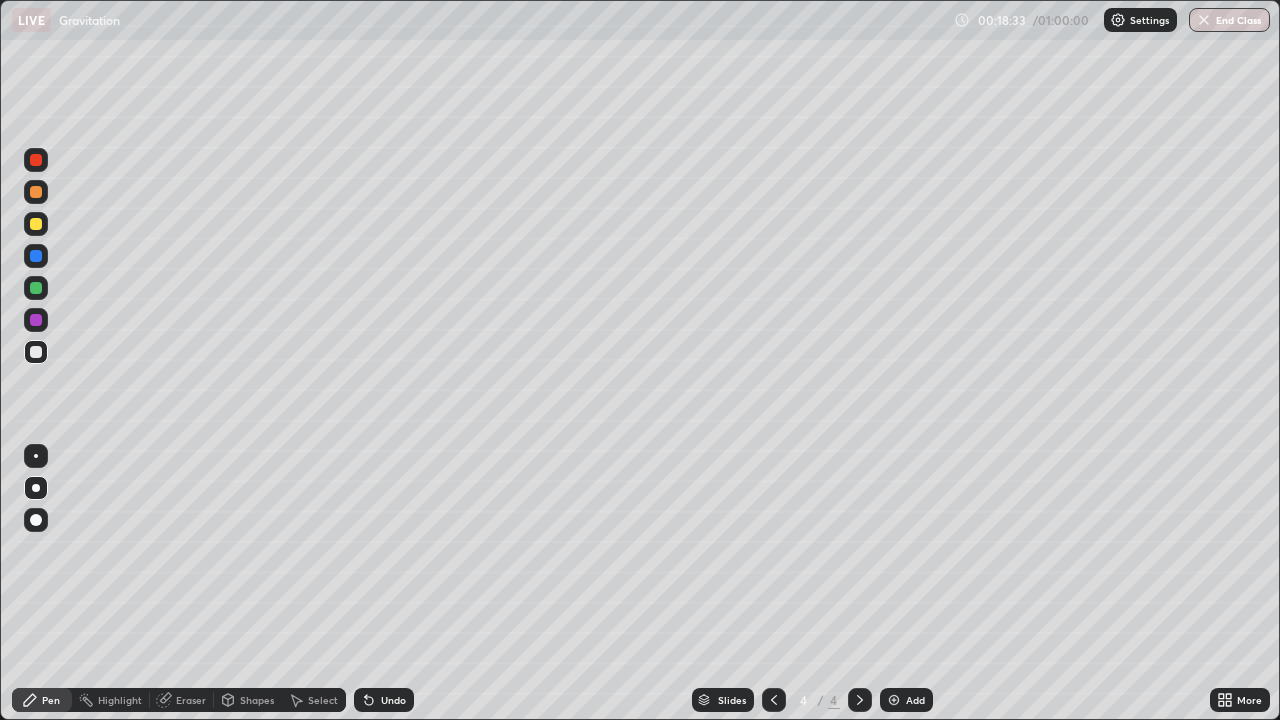click on "Undo" at bounding box center [384, 700] 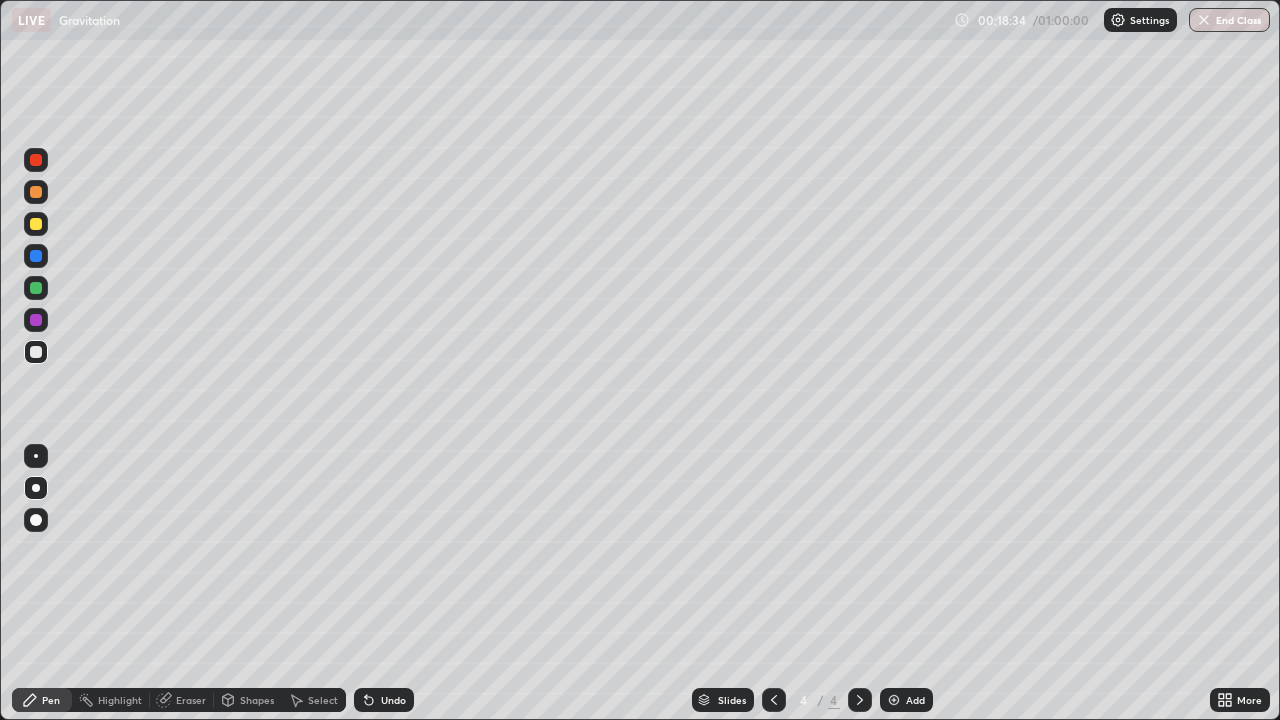 click on "Undo" at bounding box center (384, 700) 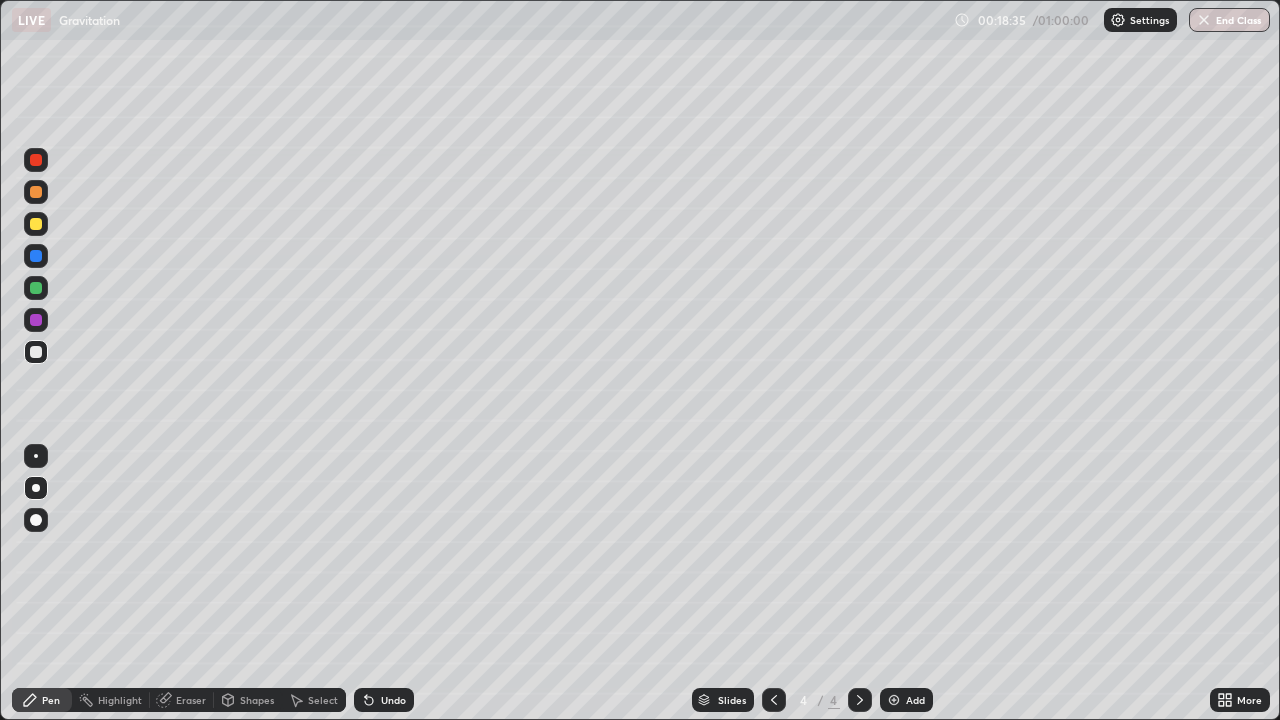 click on "Undo" at bounding box center (384, 700) 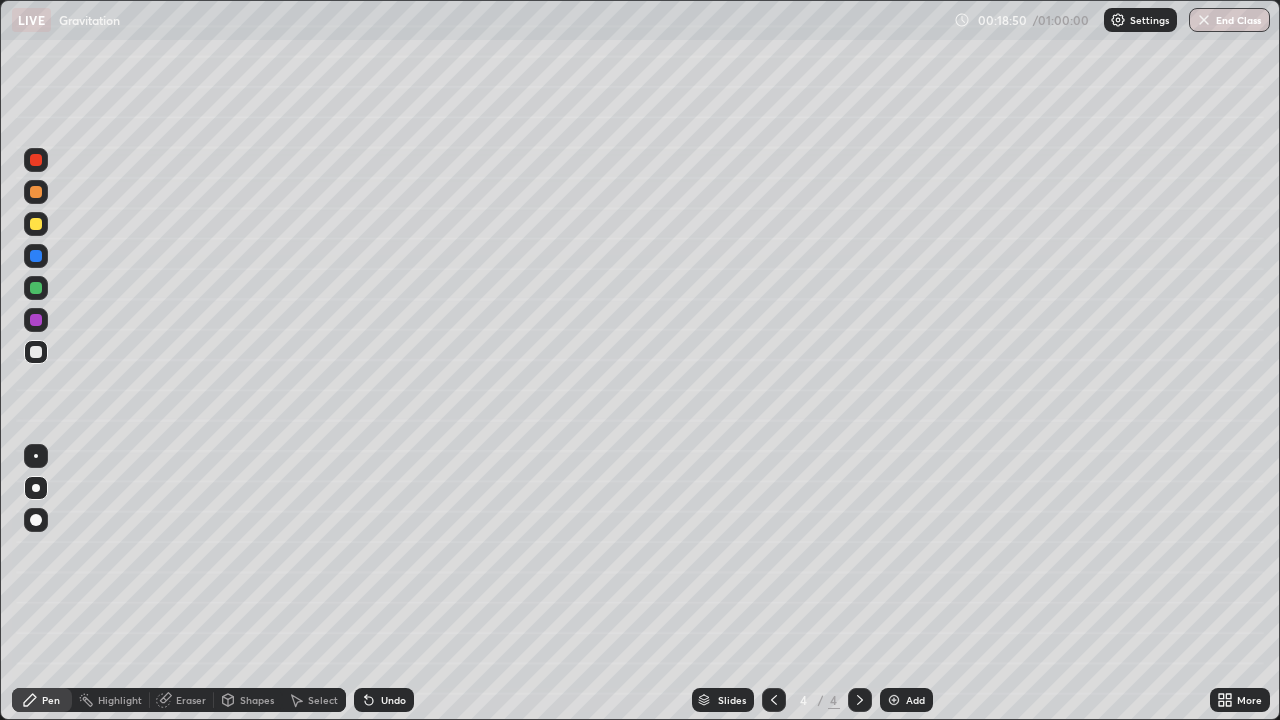 click on "Undo" at bounding box center [384, 700] 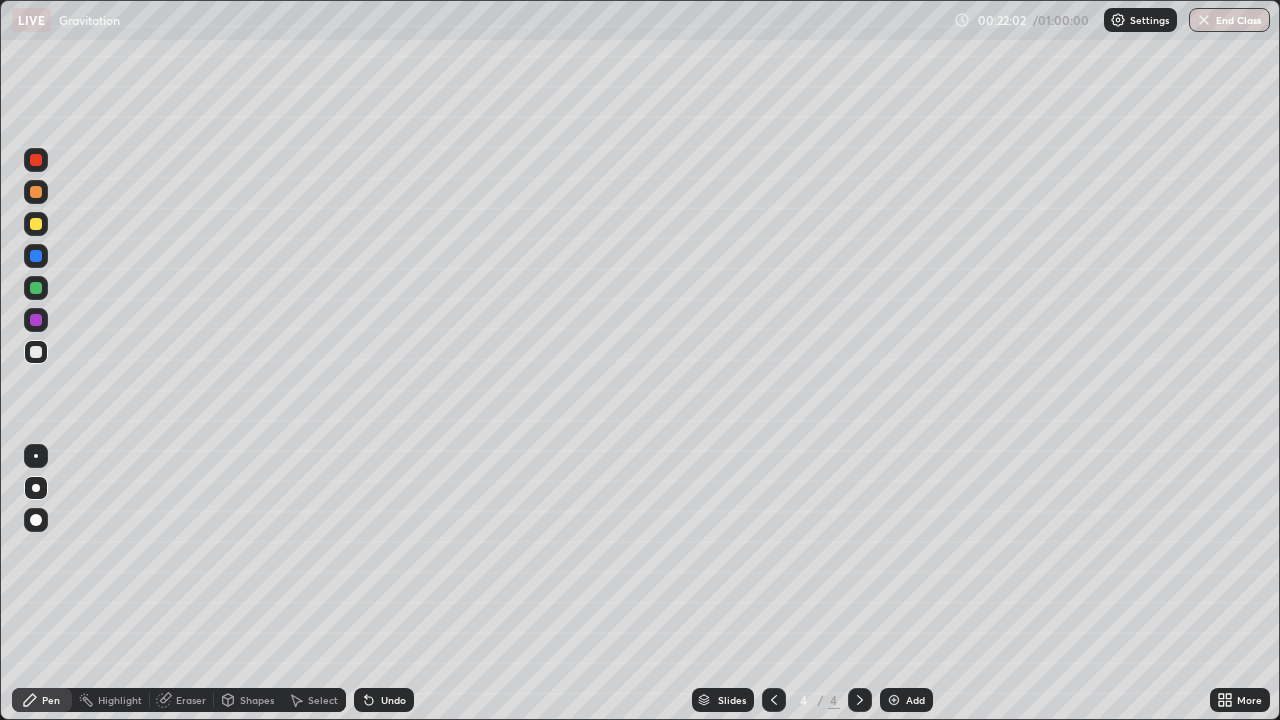 click 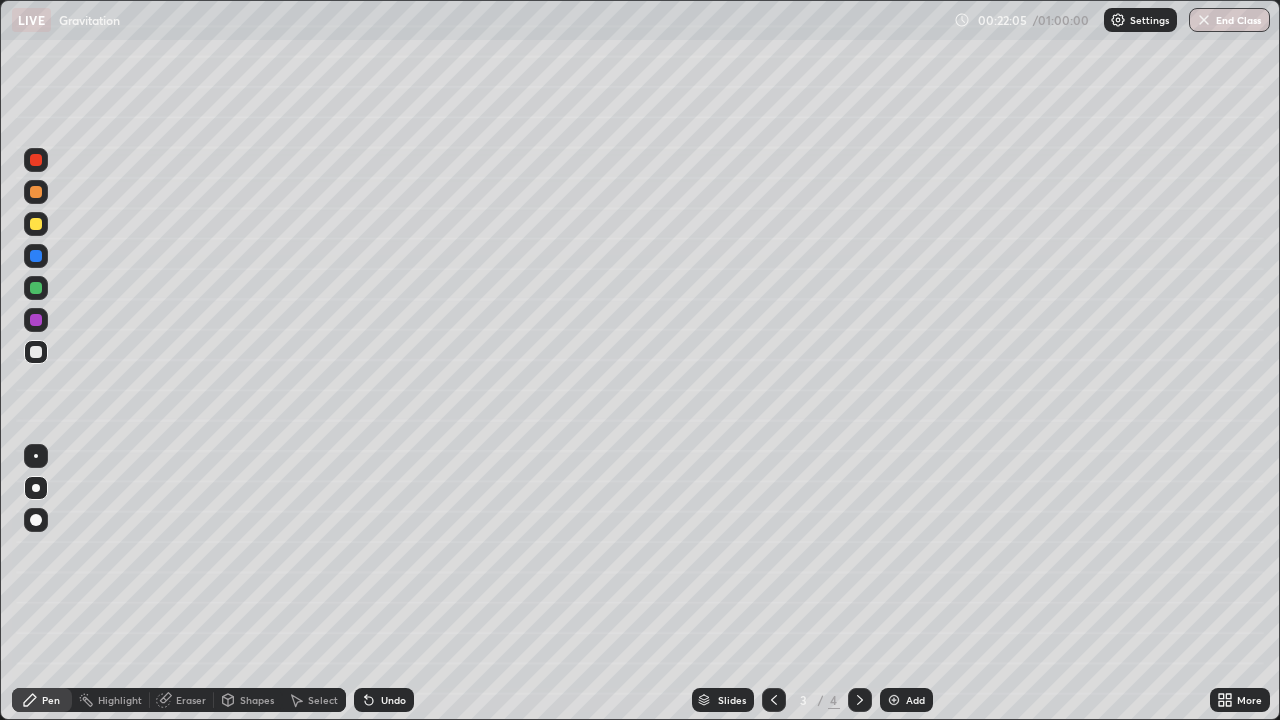 click 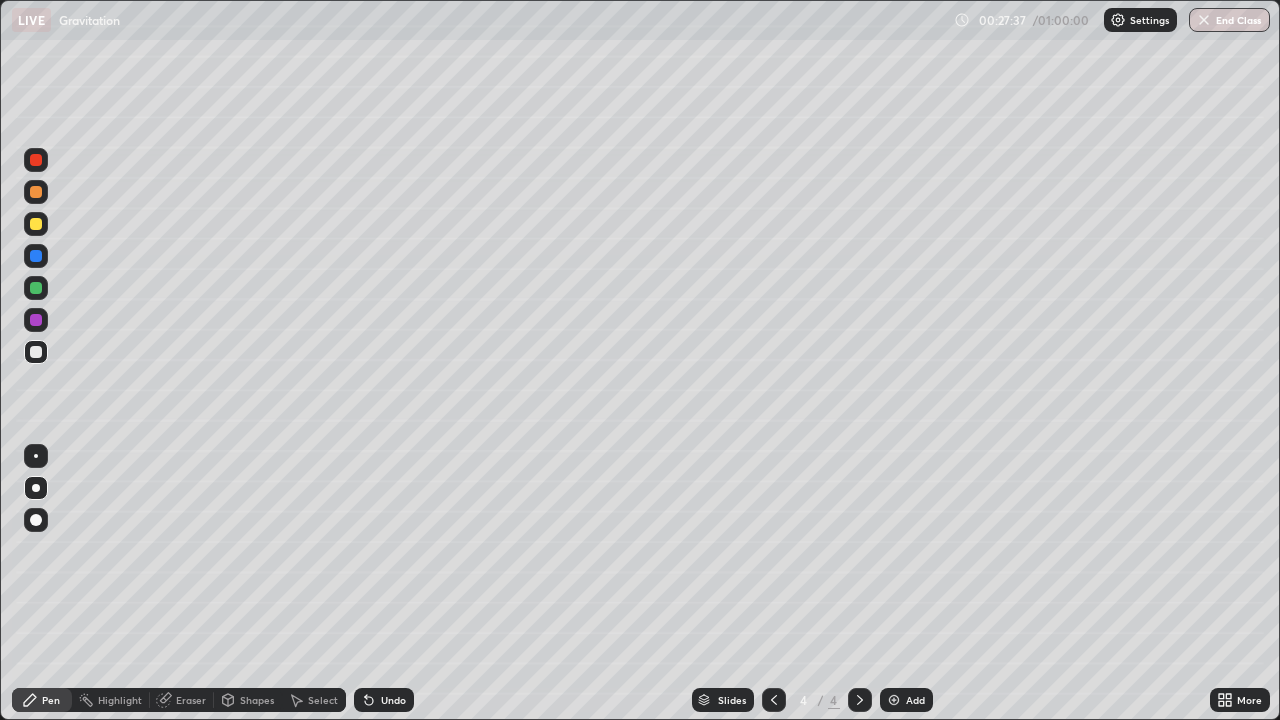 click at bounding box center (860, 700) 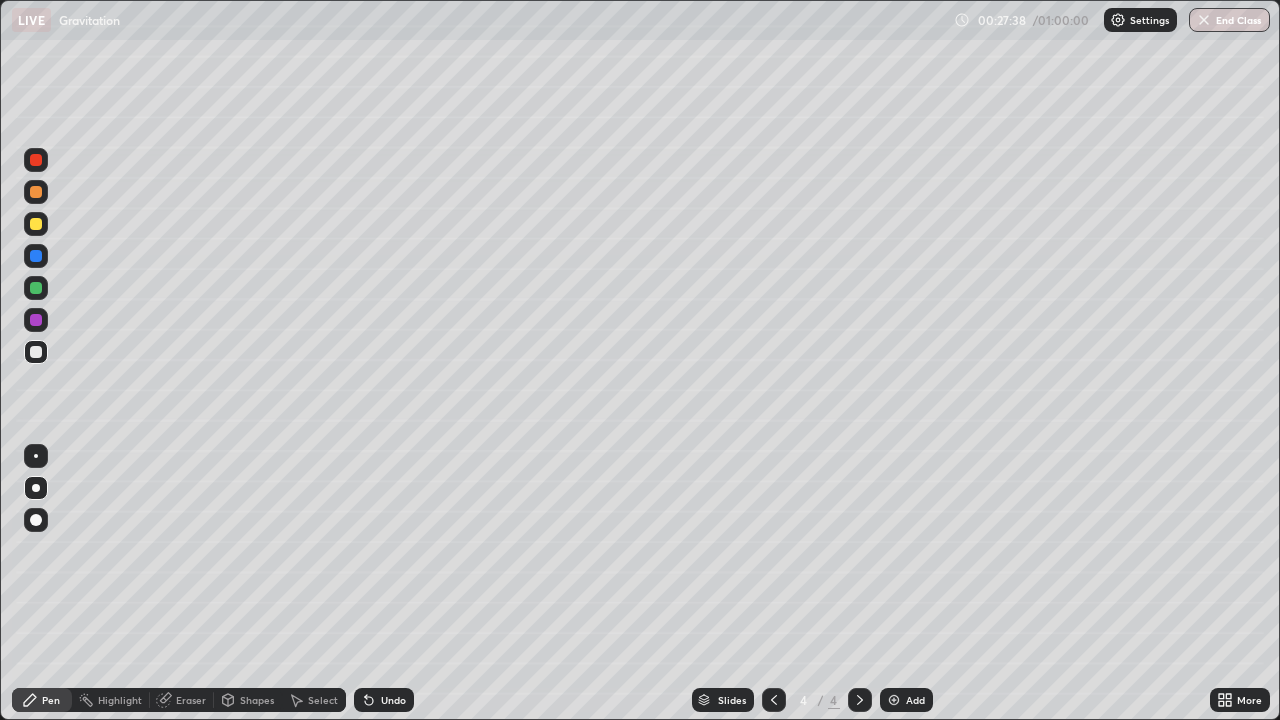 click at bounding box center (894, 700) 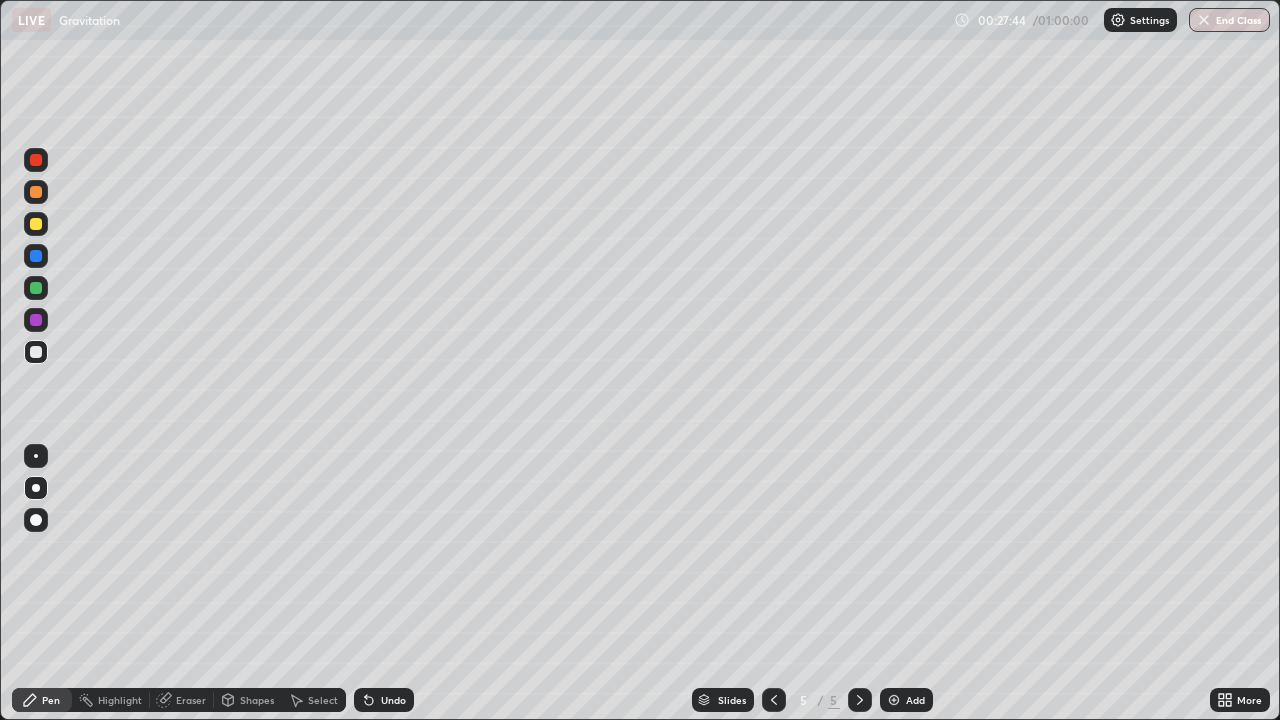 click at bounding box center [36, 352] 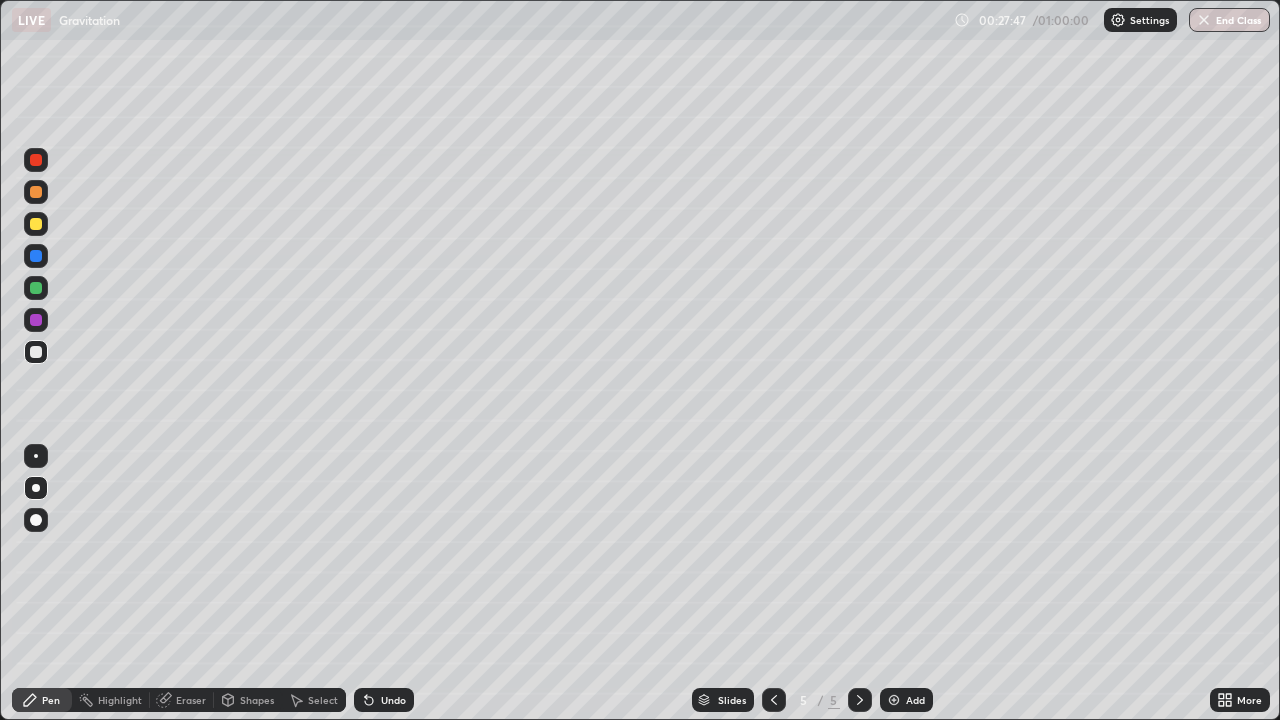 click on "Undo" at bounding box center [393, 700] 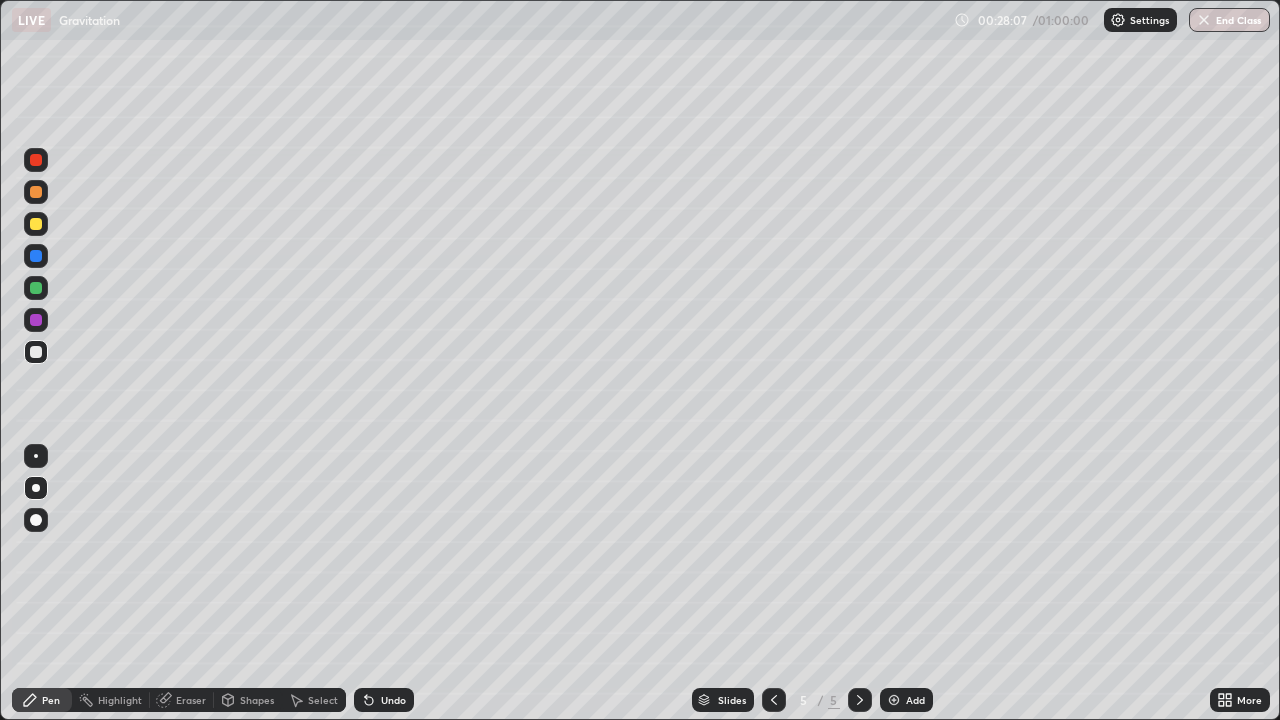 click on "Undo" at bounding box center (393, 700) 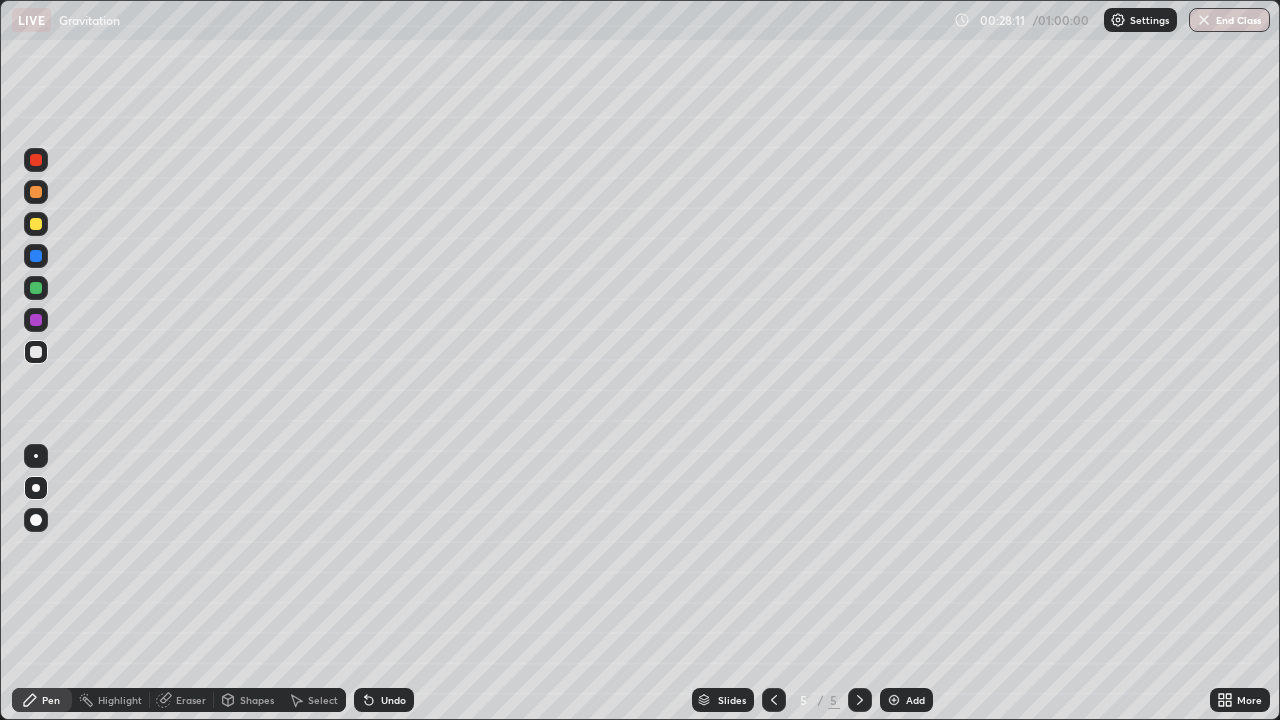 click on "Undo" at bounding box center [384, 700] 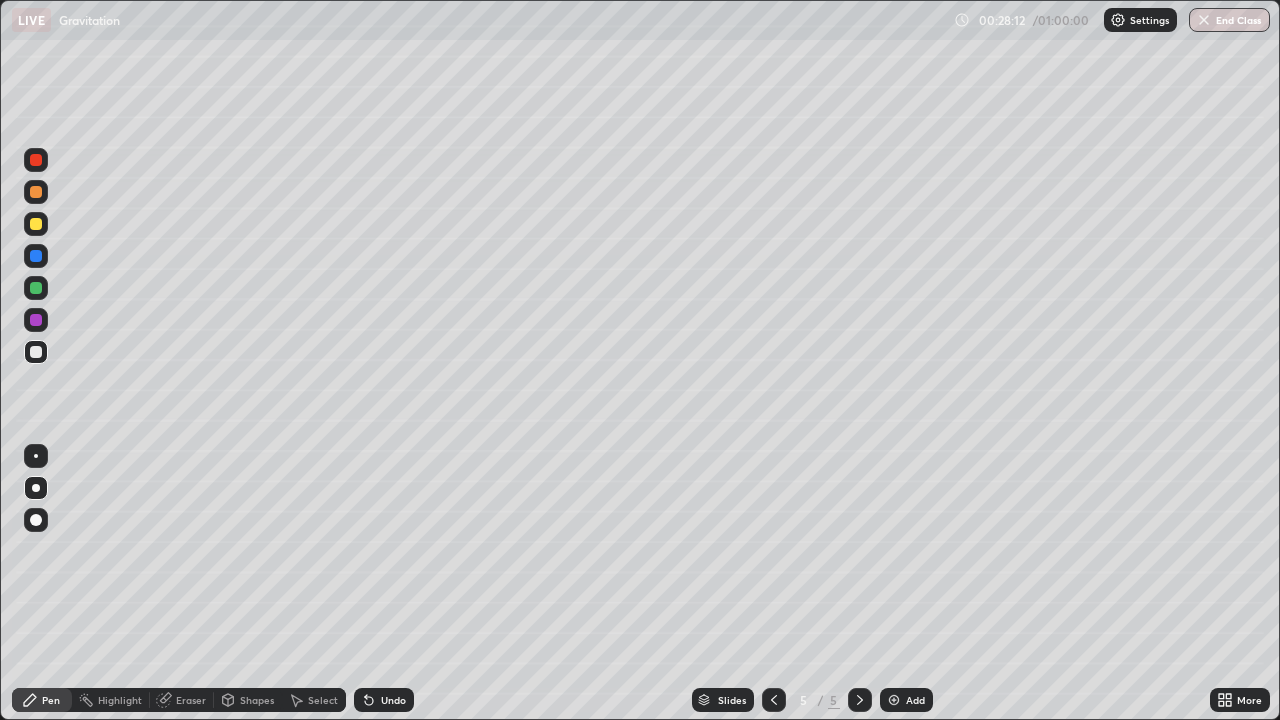 click 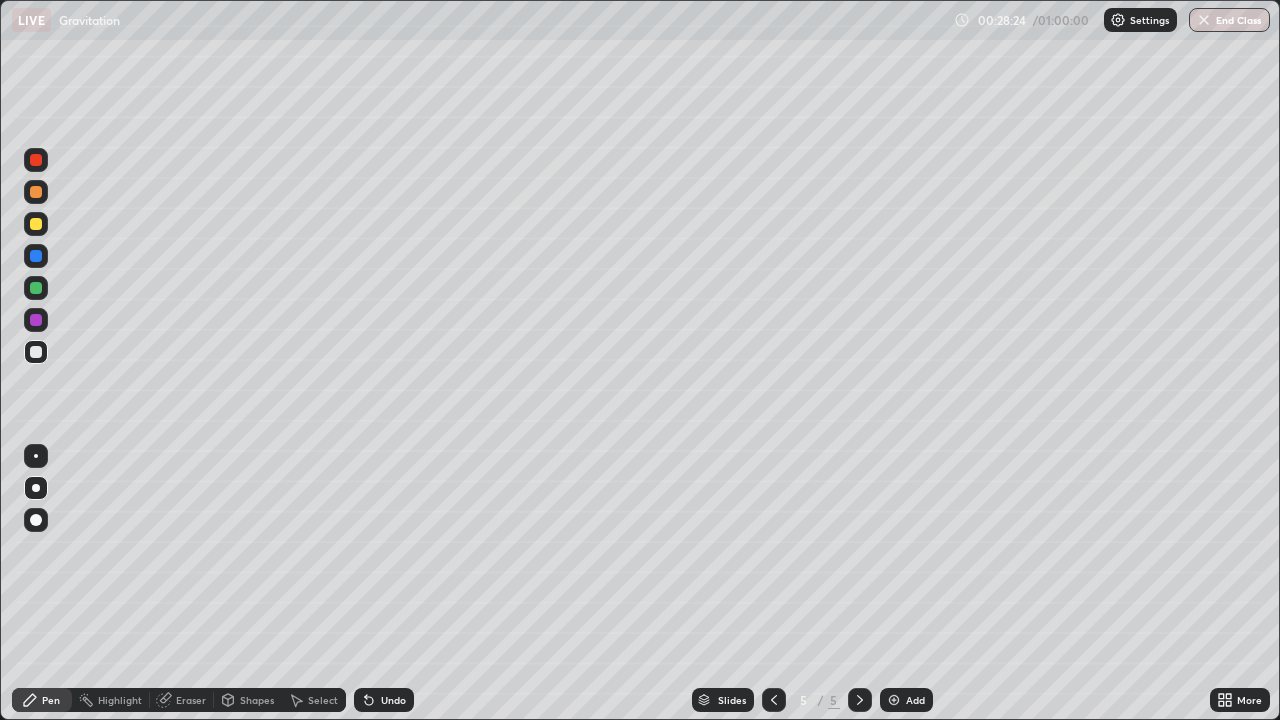 click on "Select" at bounding box center (323, 700) 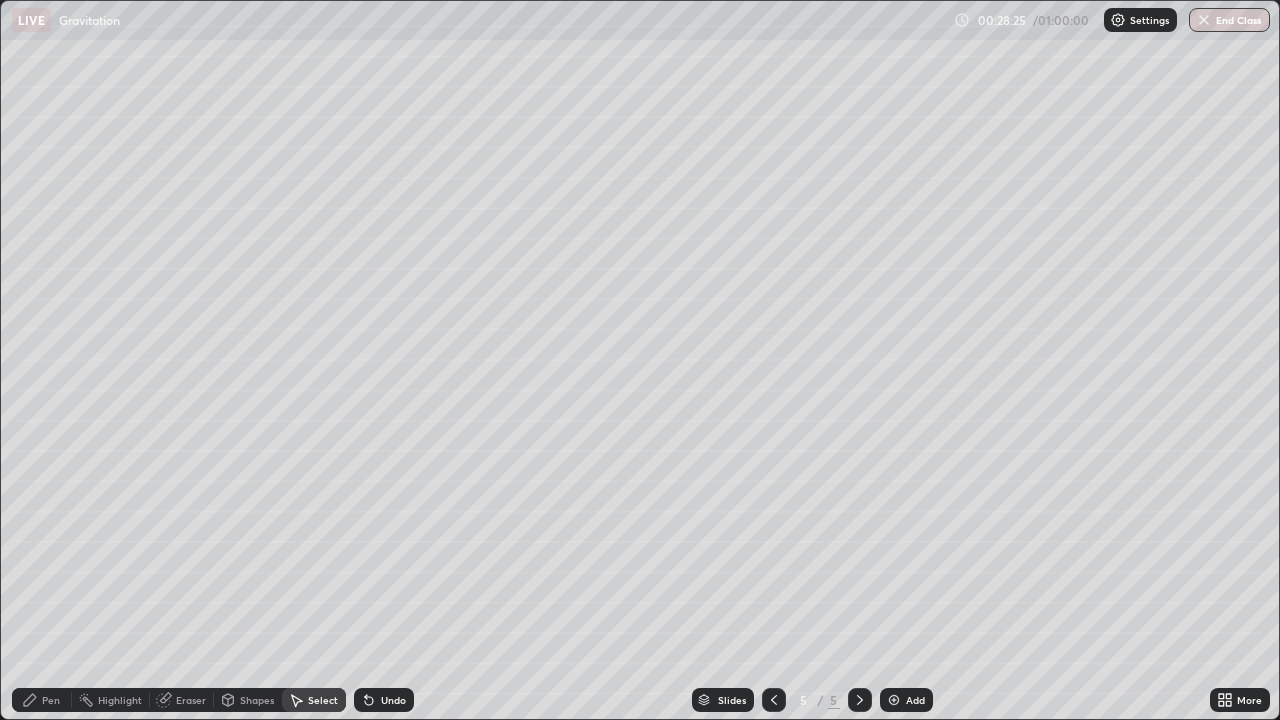 click on "Shapes" at bounding box center (257, 700) 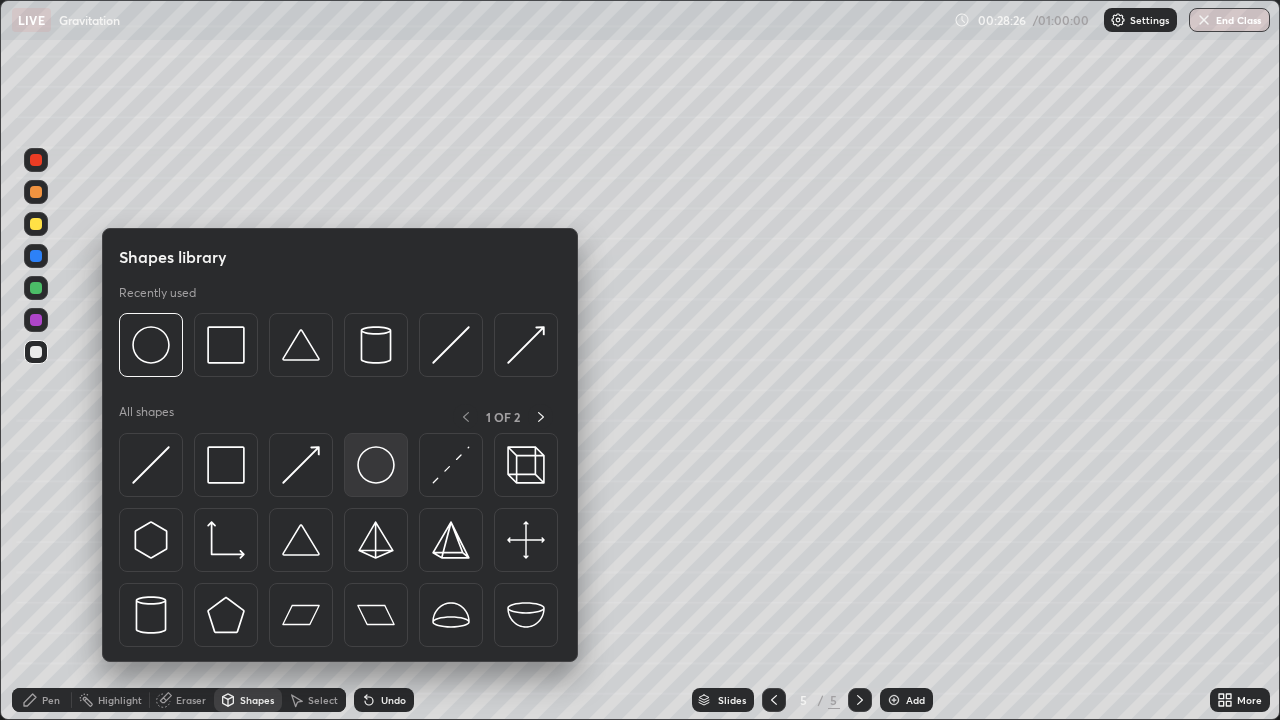 click at bounding box center [376, 465] 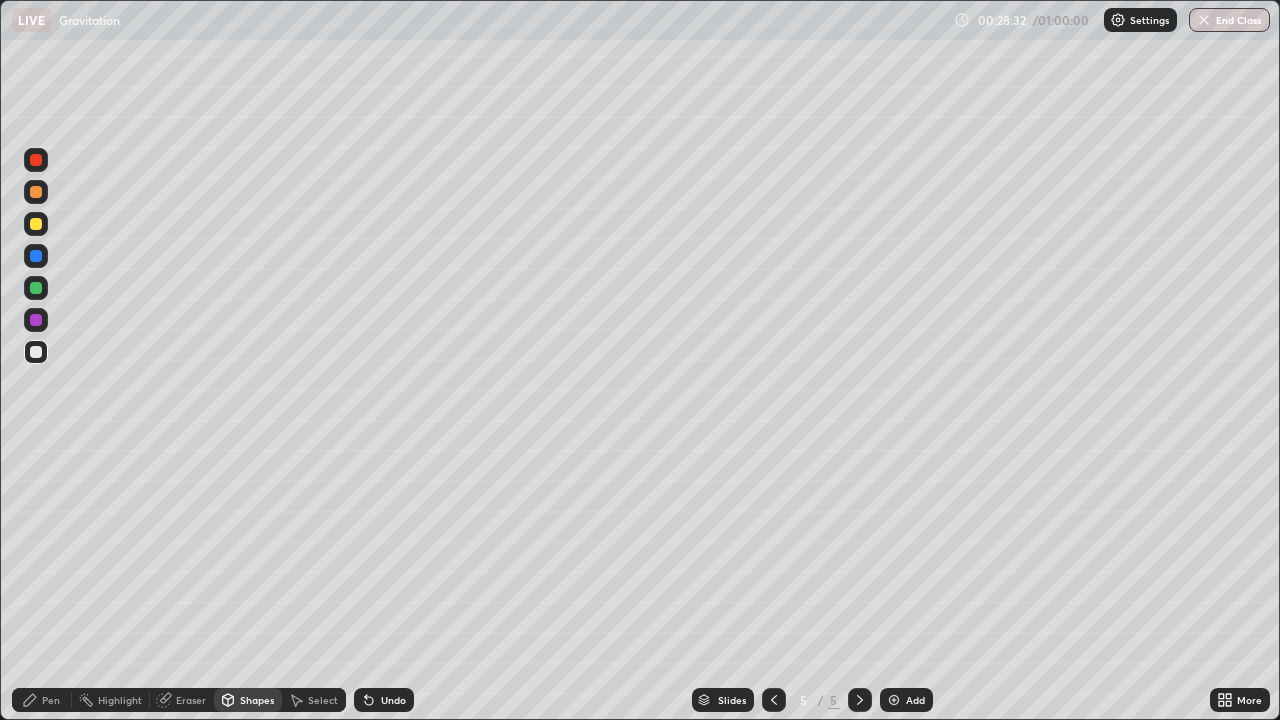 click on "Pen" at bounding box center (51, 700) 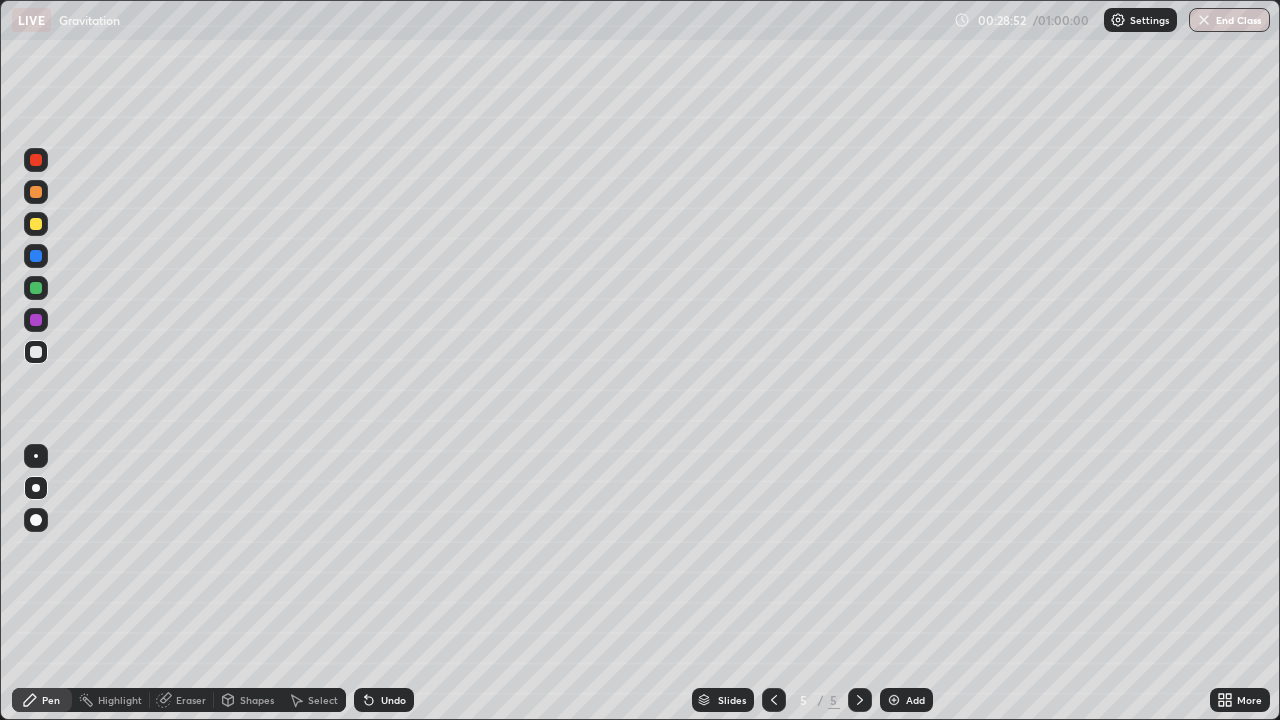 click on "Undo" at bounding box center [384, 700] 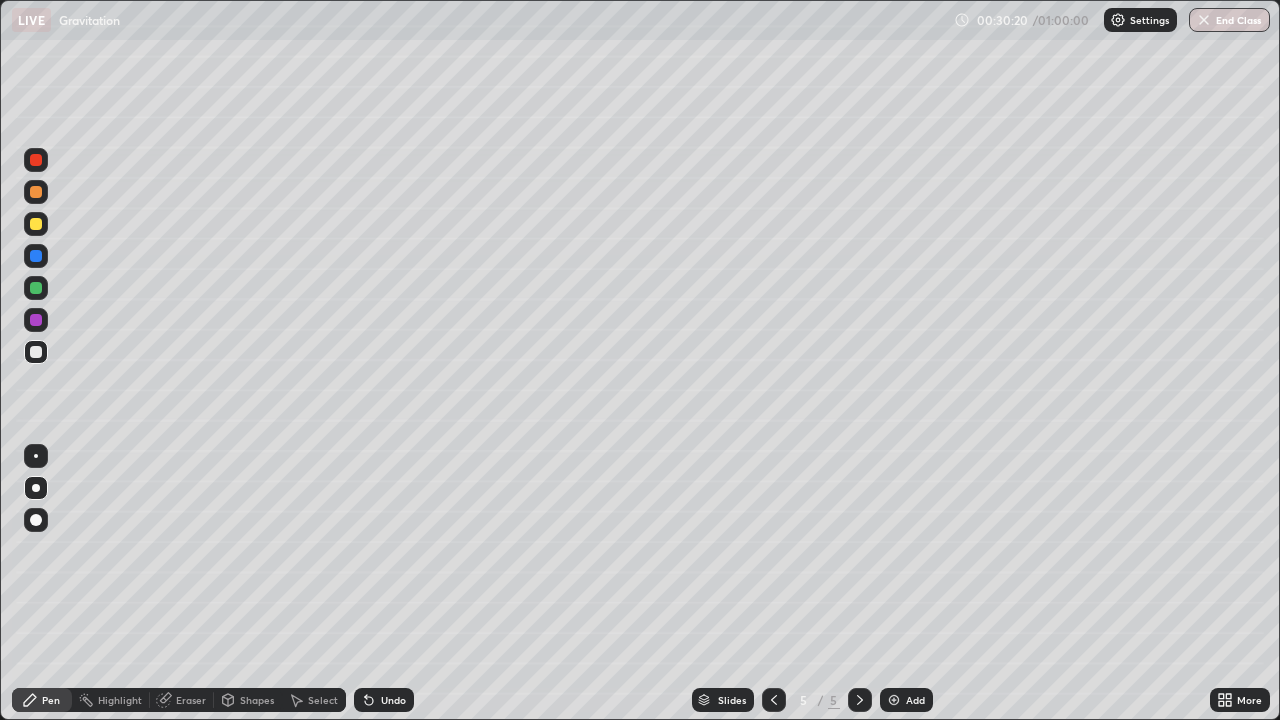 click on "Select" at bounding box center (323, 700) 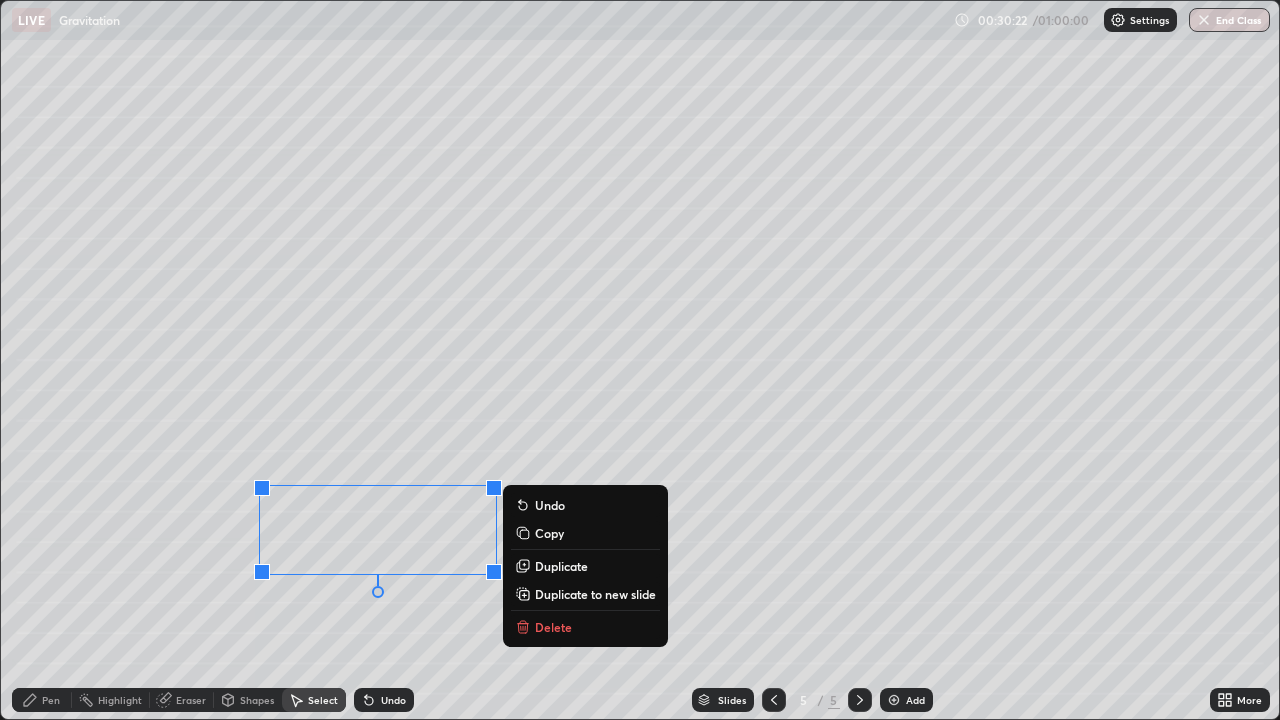 click on "Delete" at bounding box center (553, 627) 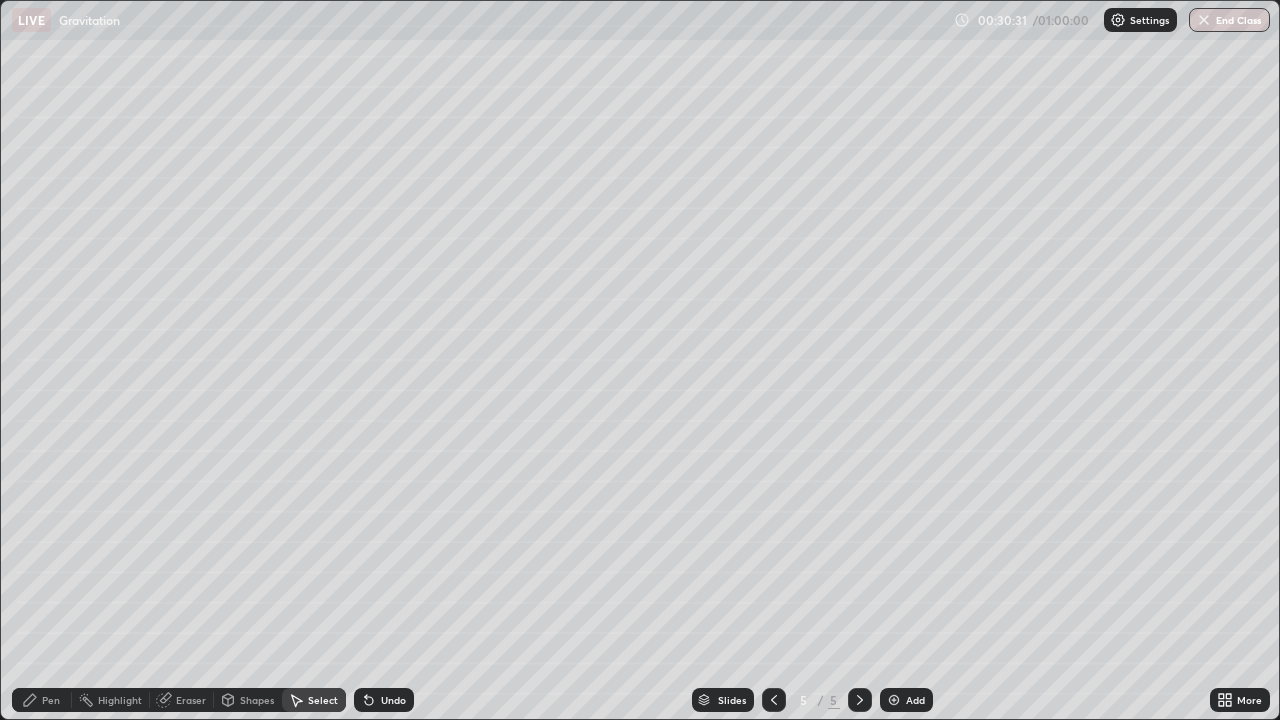 click on "0 ° Undo Copy Duplicate Duplicate to new slide Delete" at bounding box center (640, 360) 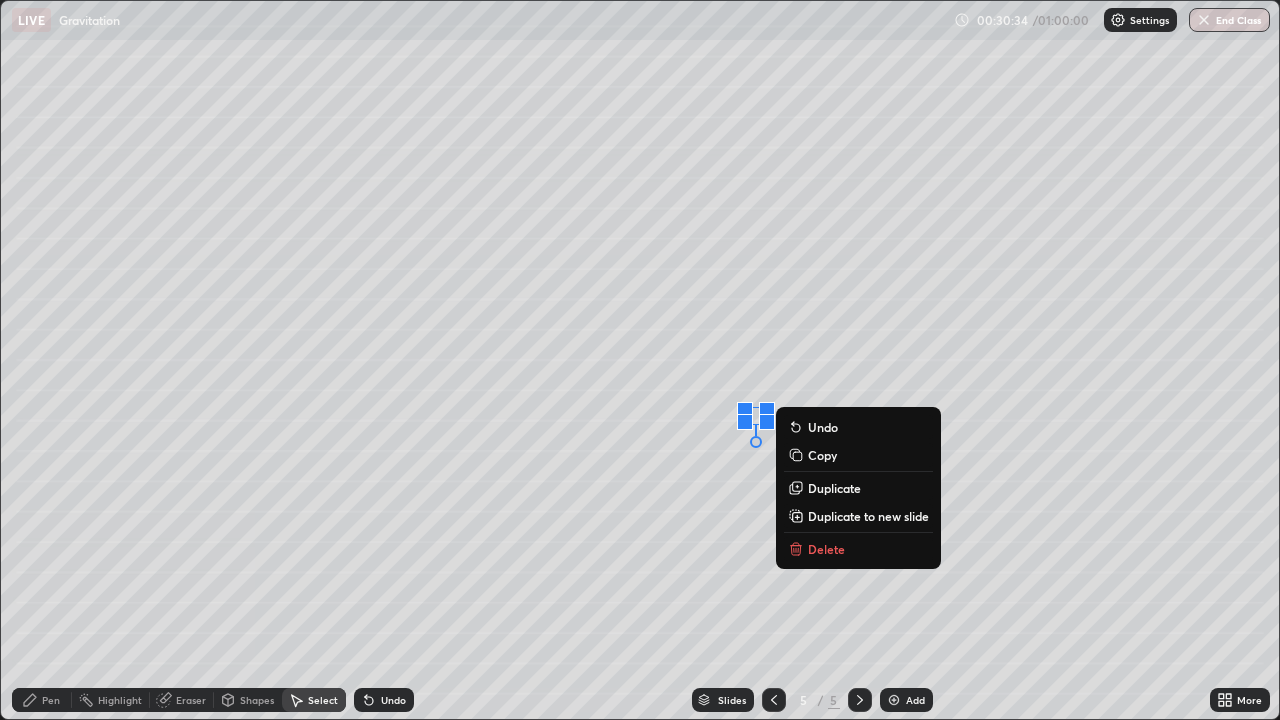 click on "Delete" at bounding box center (826, 549) 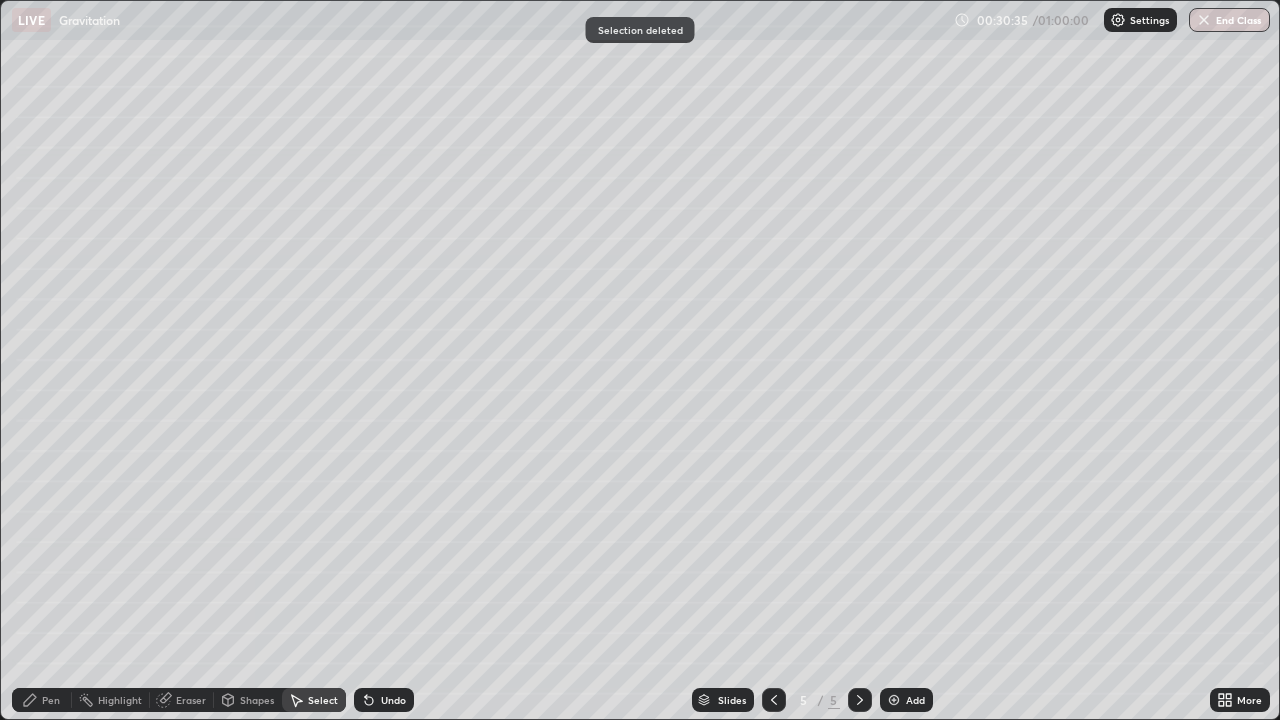 click on "Pen" at bounding box center [42, 700] 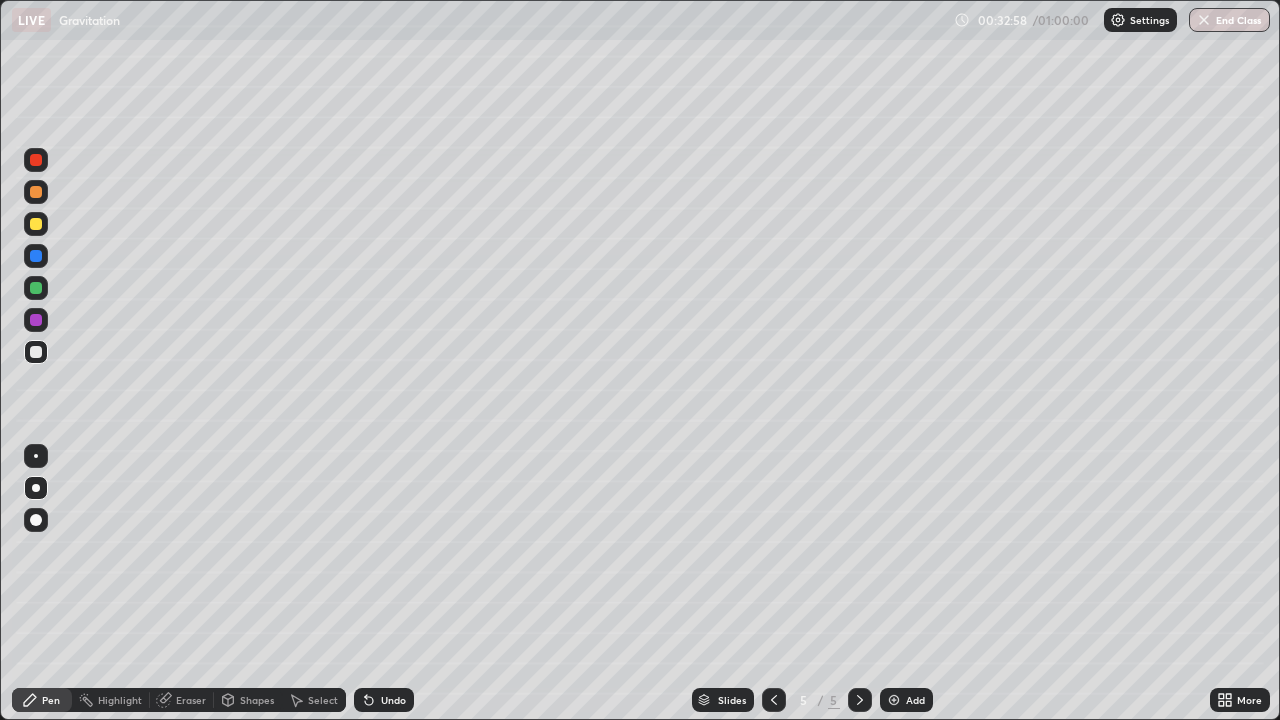 click on "Add" at bounding box center [906, 700] 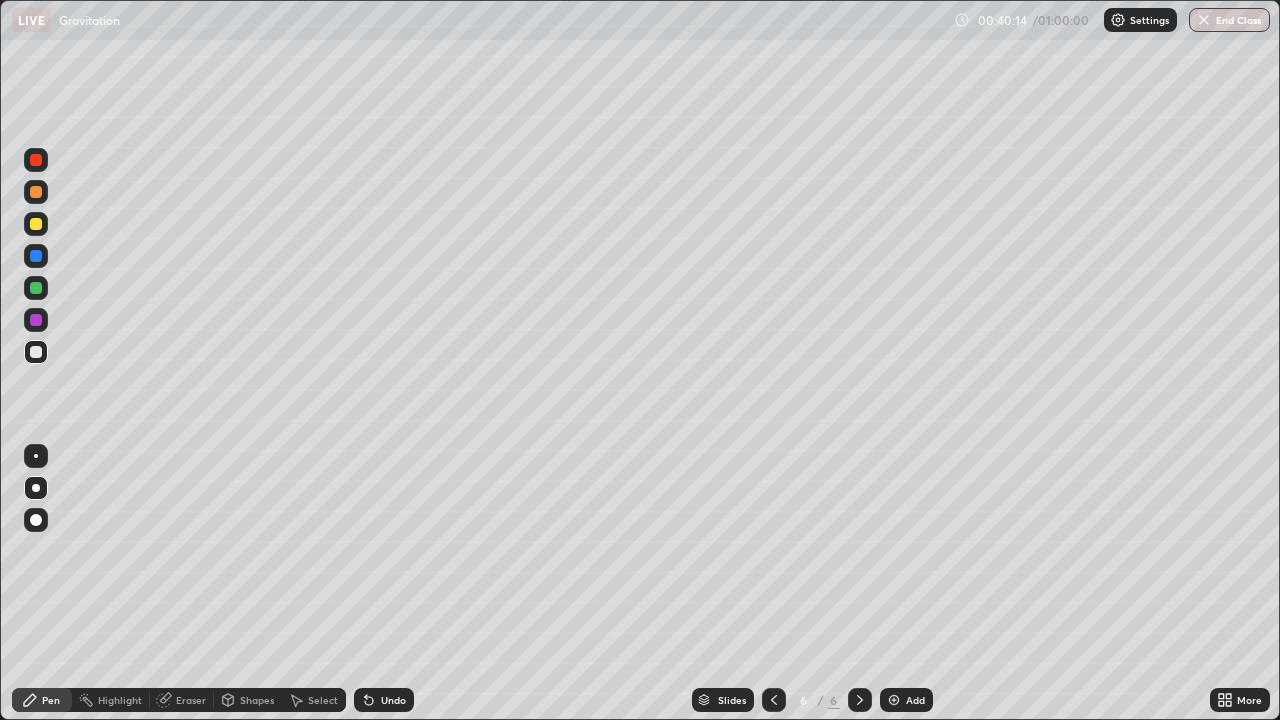 click on "Select" at bounding box center (323, 700) 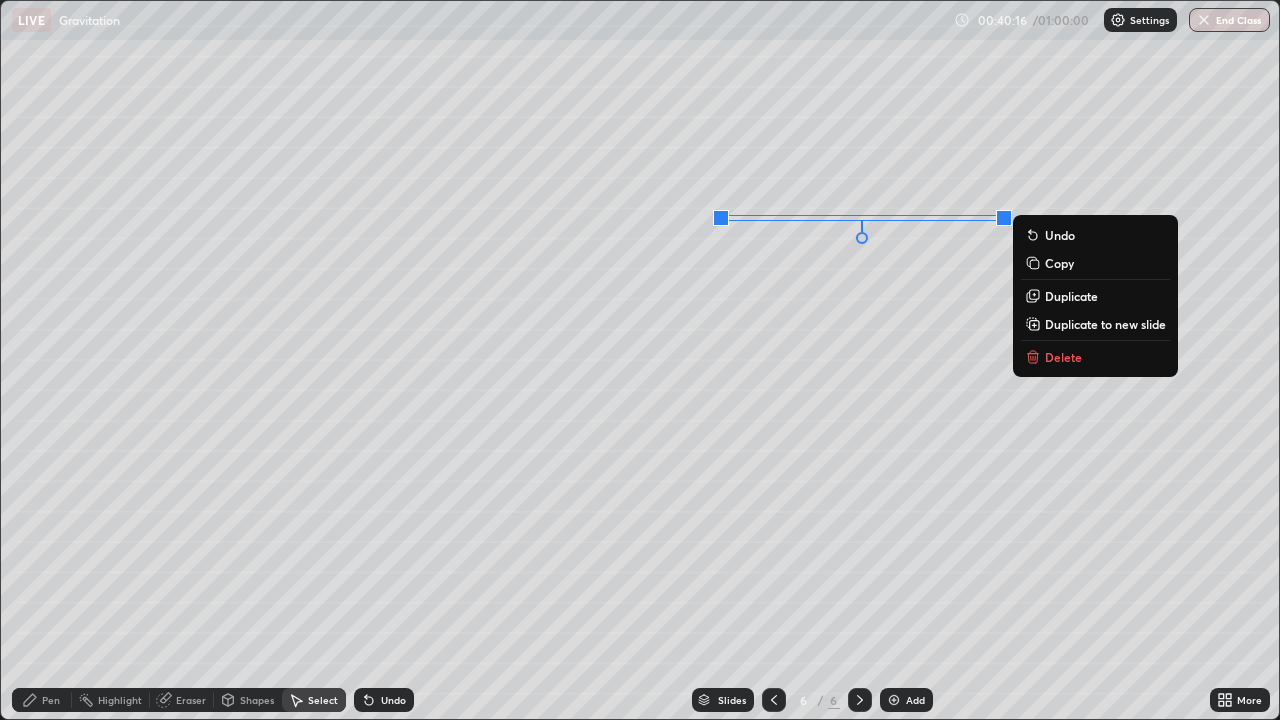 click on "Delete" at bounding box center [1095, 357] 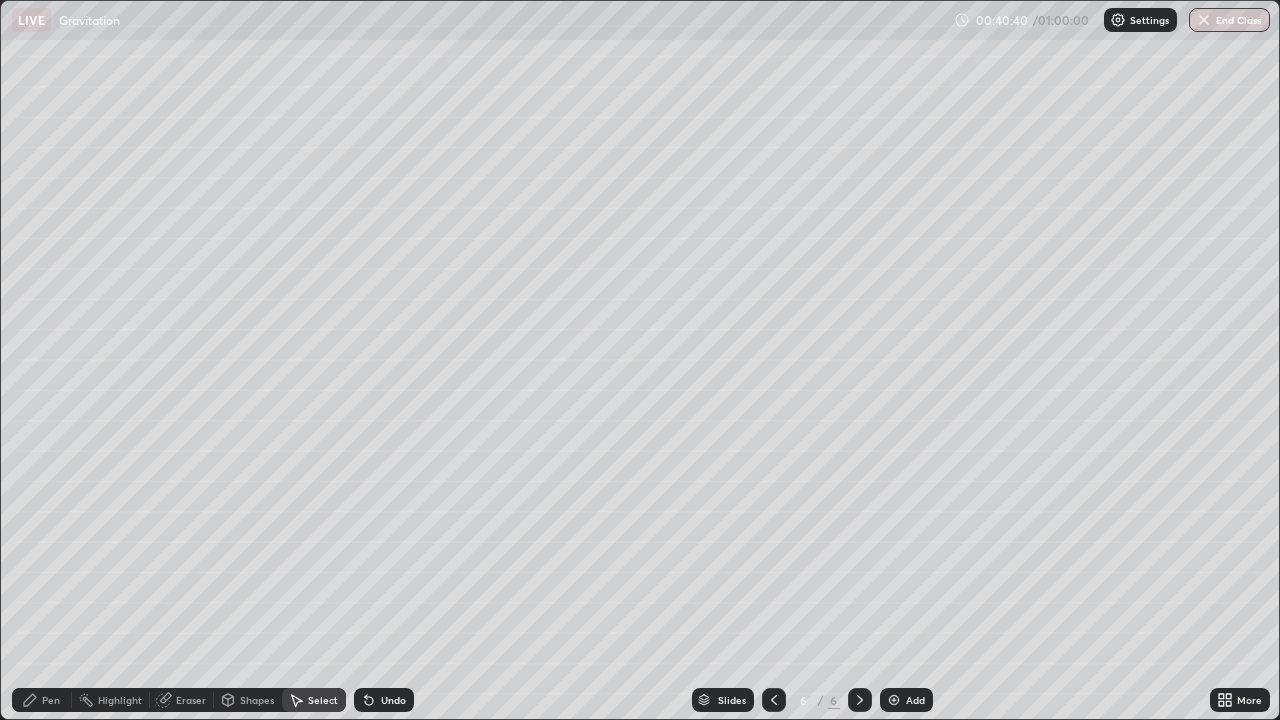 click on "Pen" at bounding box center [51, 700] 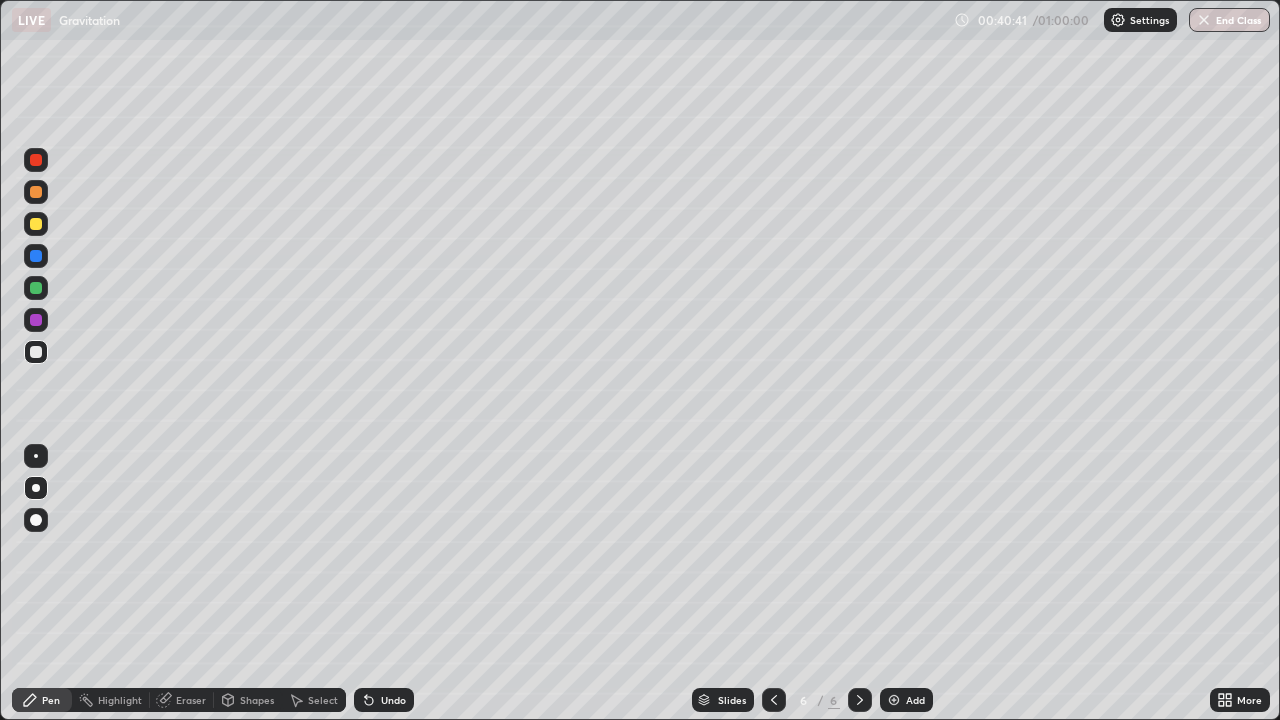 click at bounding box center (36, 352) 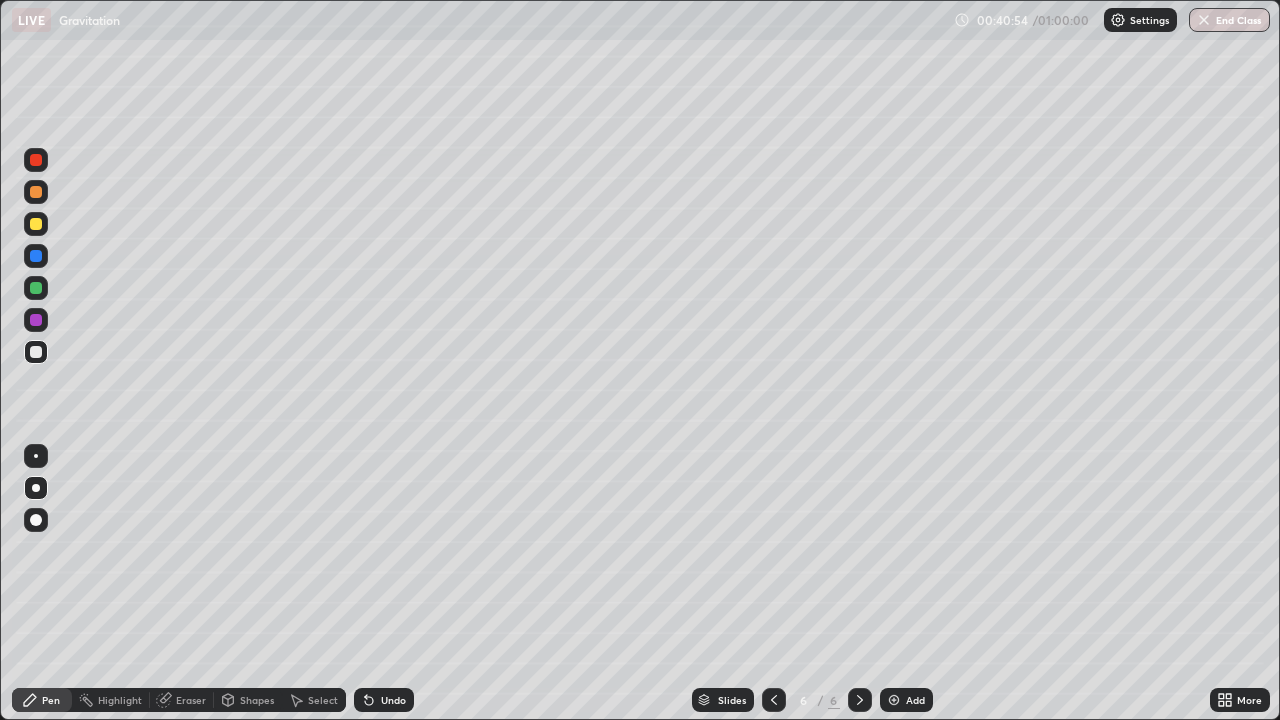 click on "Undo" at bounding box center (393, 700) 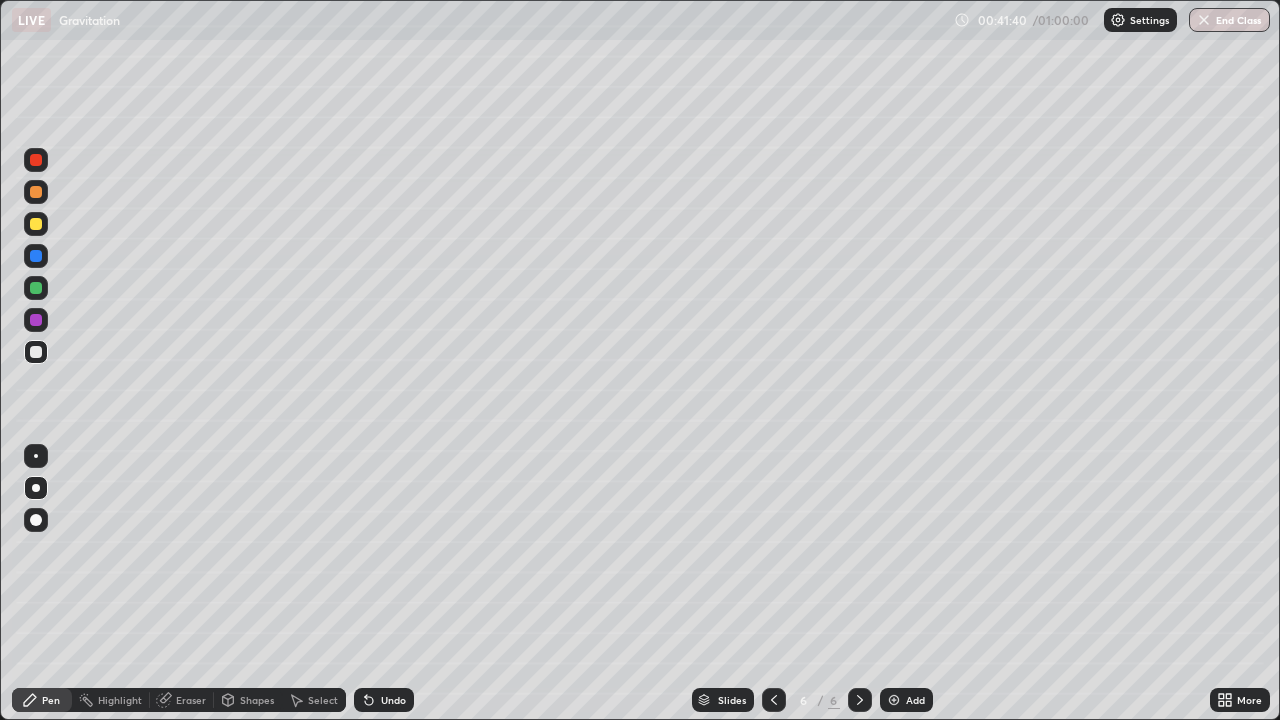 click on "Add" at bounding box center (915, 700) 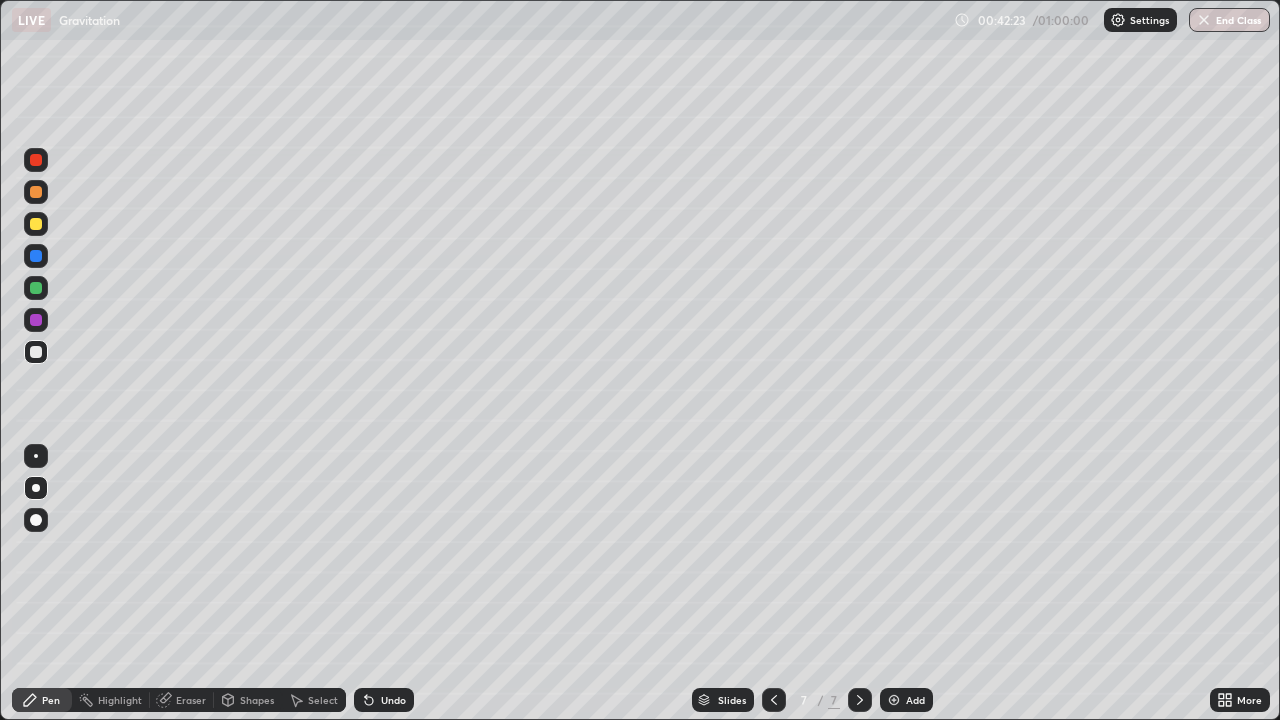 click 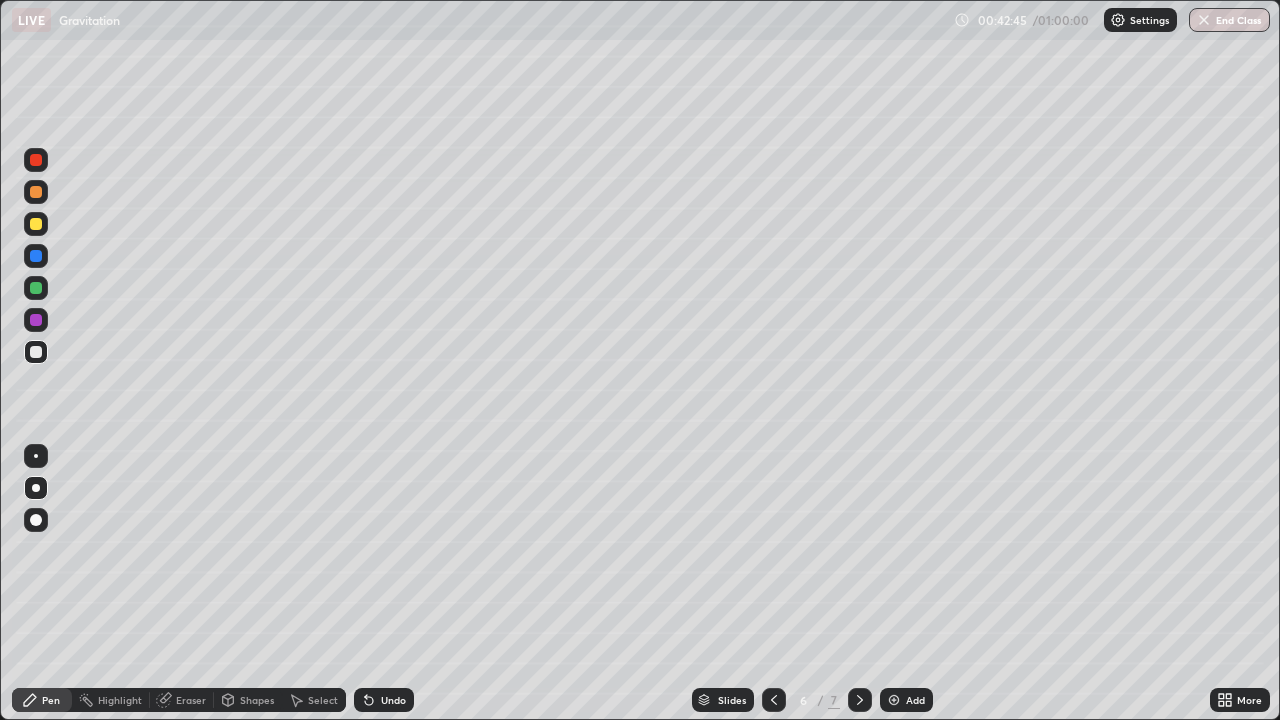click 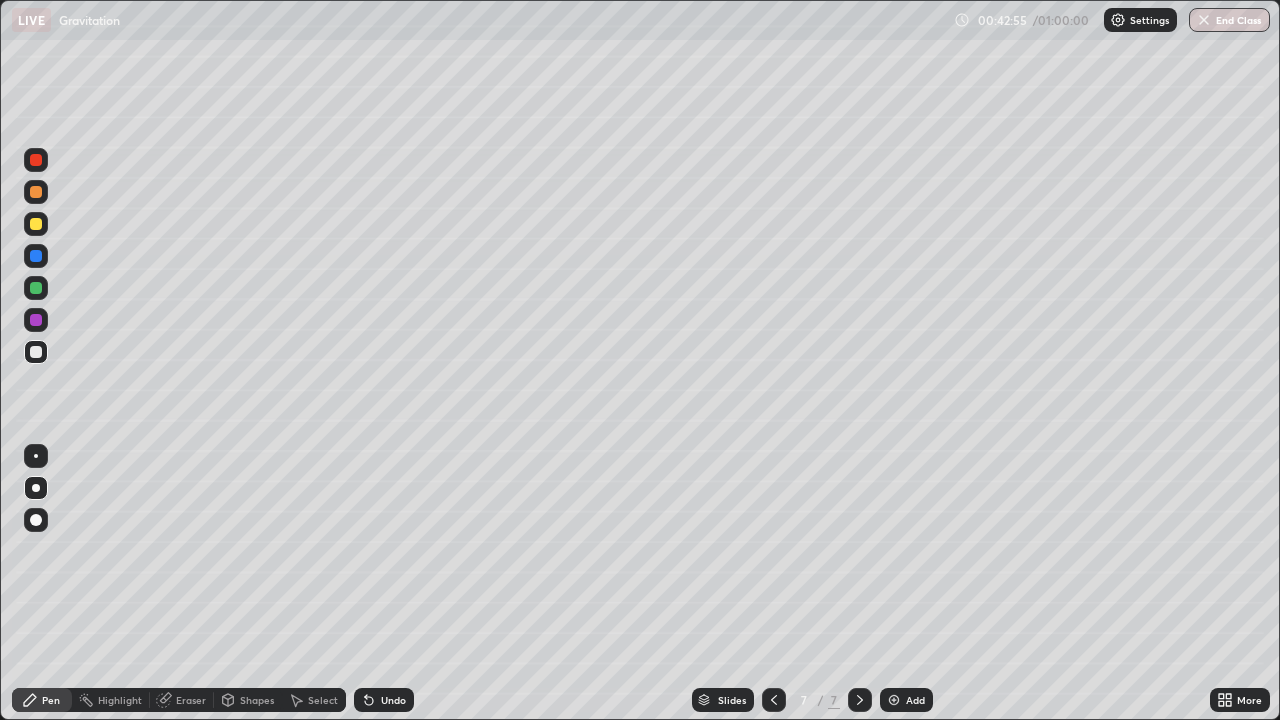 click 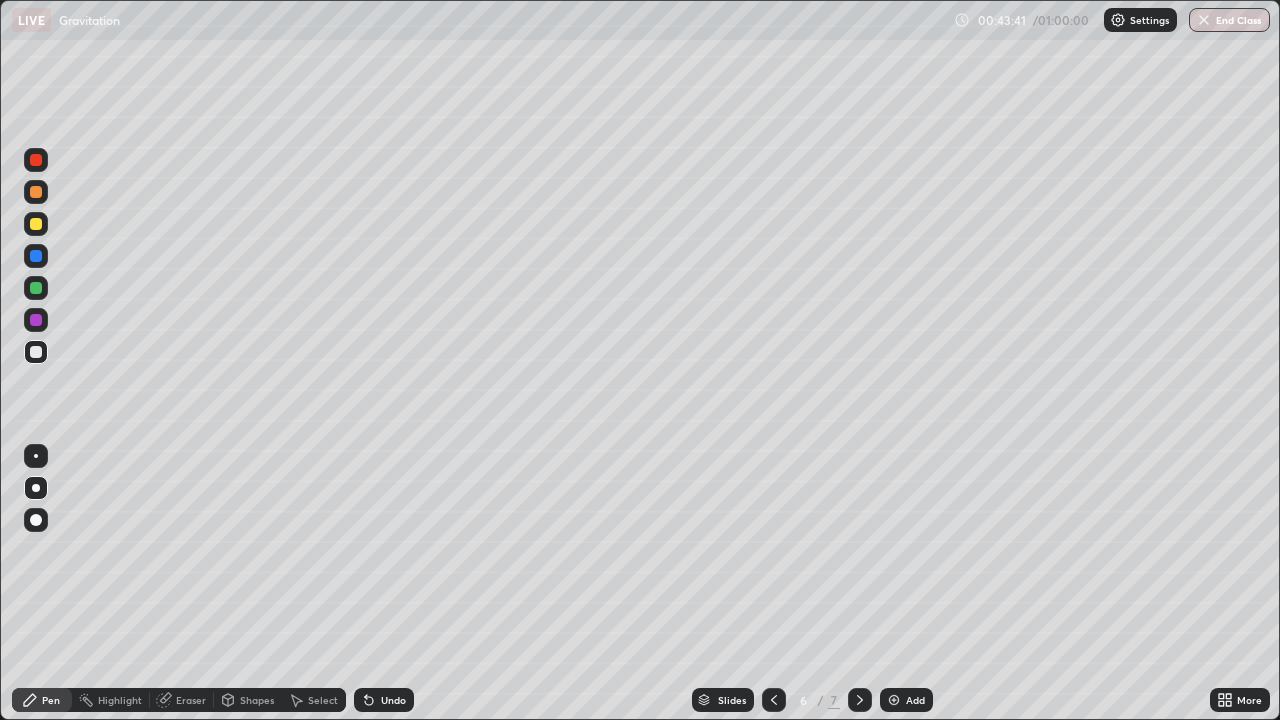 click 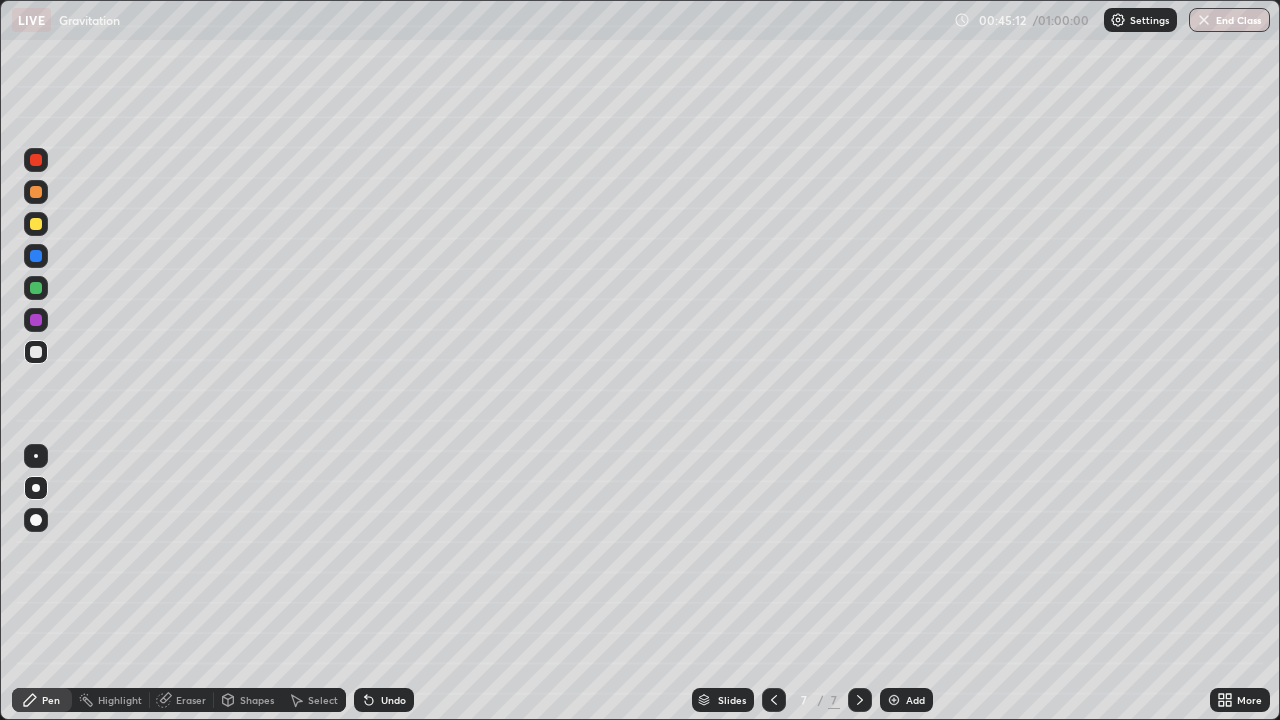 click on "Add" at bounding box center [906, 700] 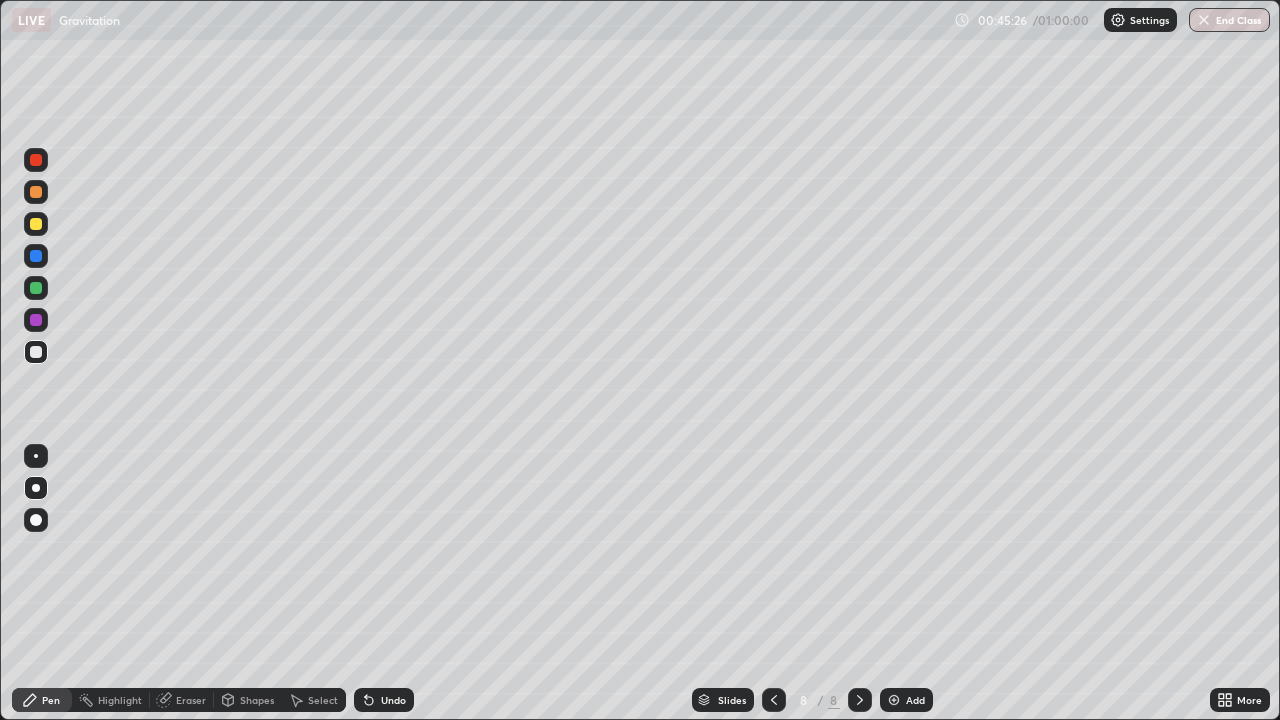 click on "Undo" at bounding box center (384, 700) 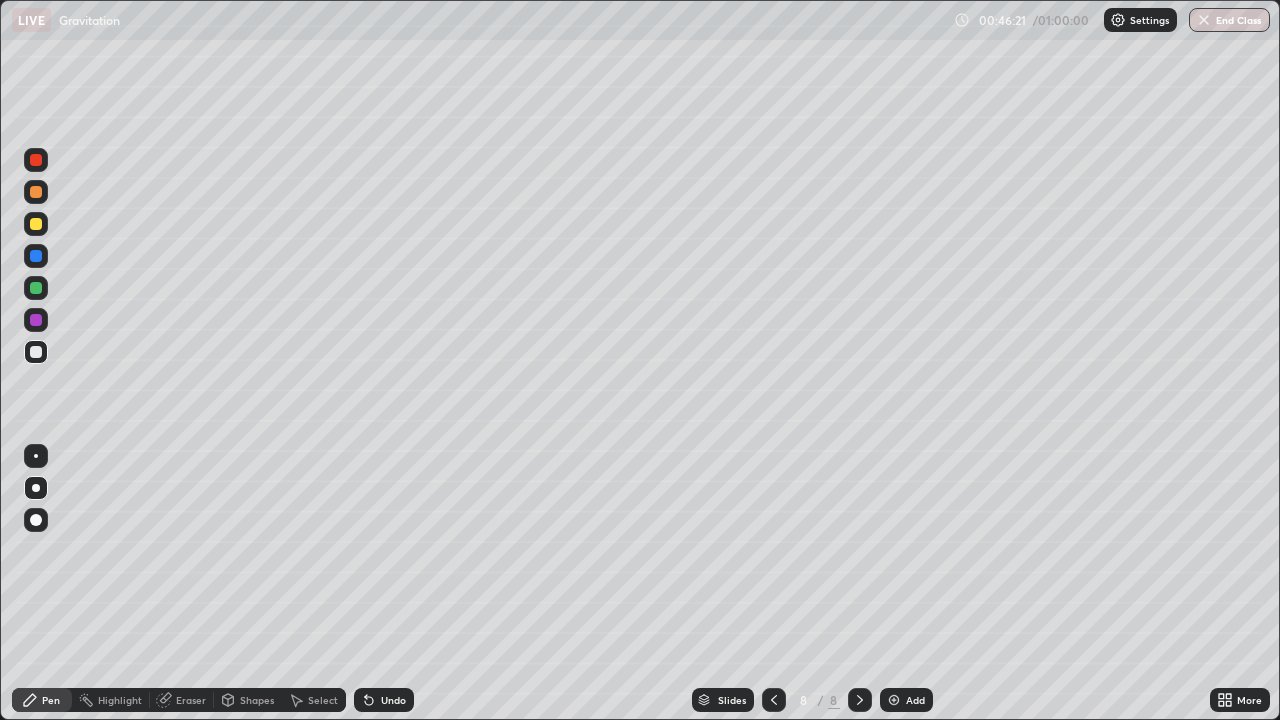 click on "Undo" at bounding box center [393, 700] 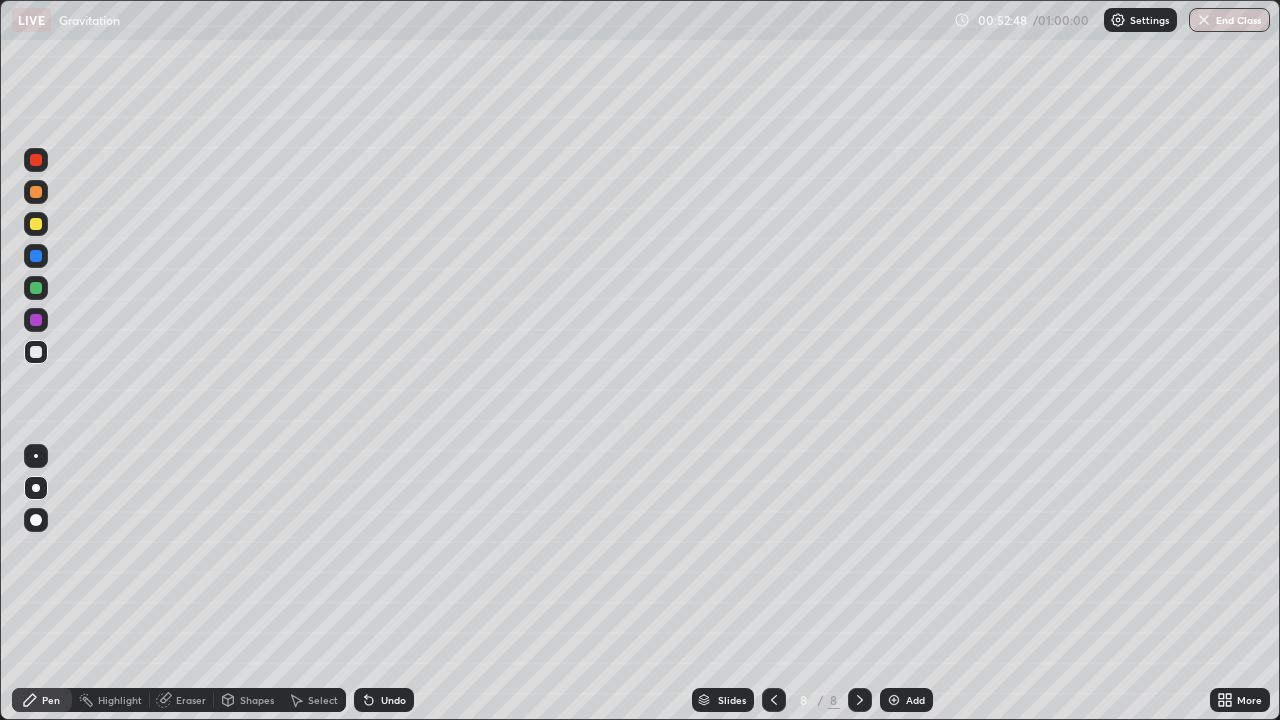 click at bounding box center [894, 700] 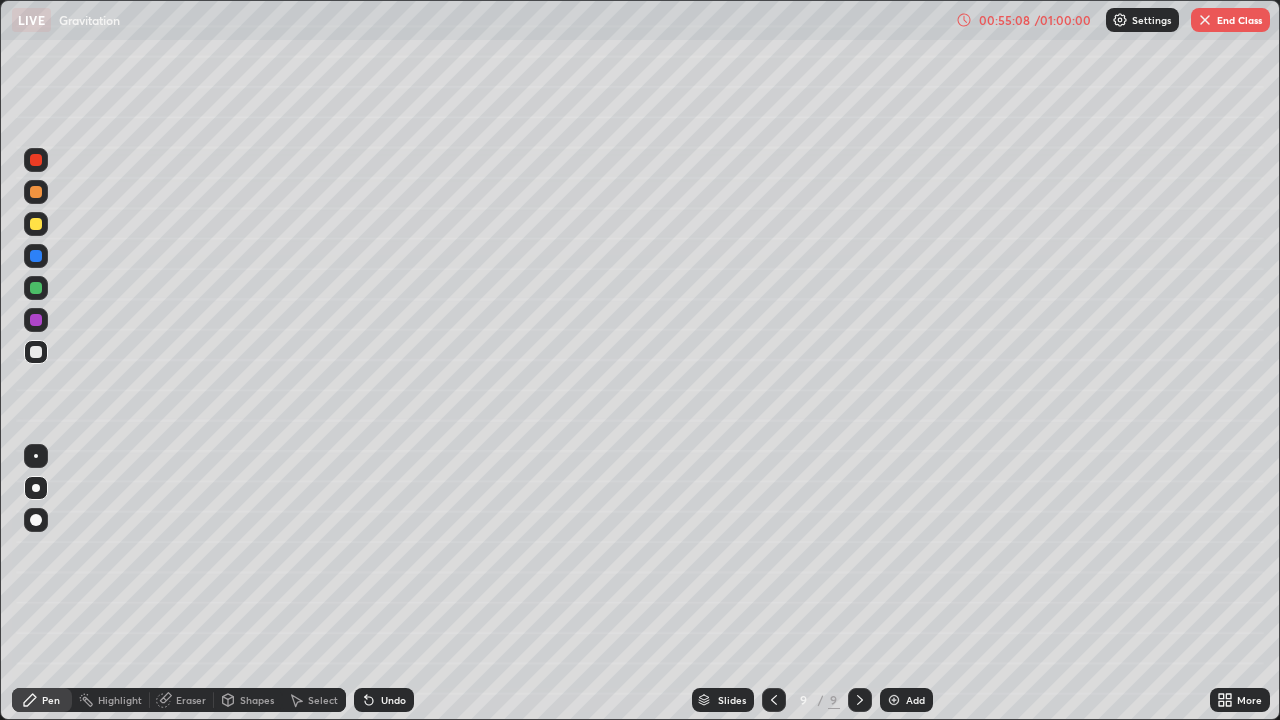 click on "End Class" at bounding box center (1230, 20) 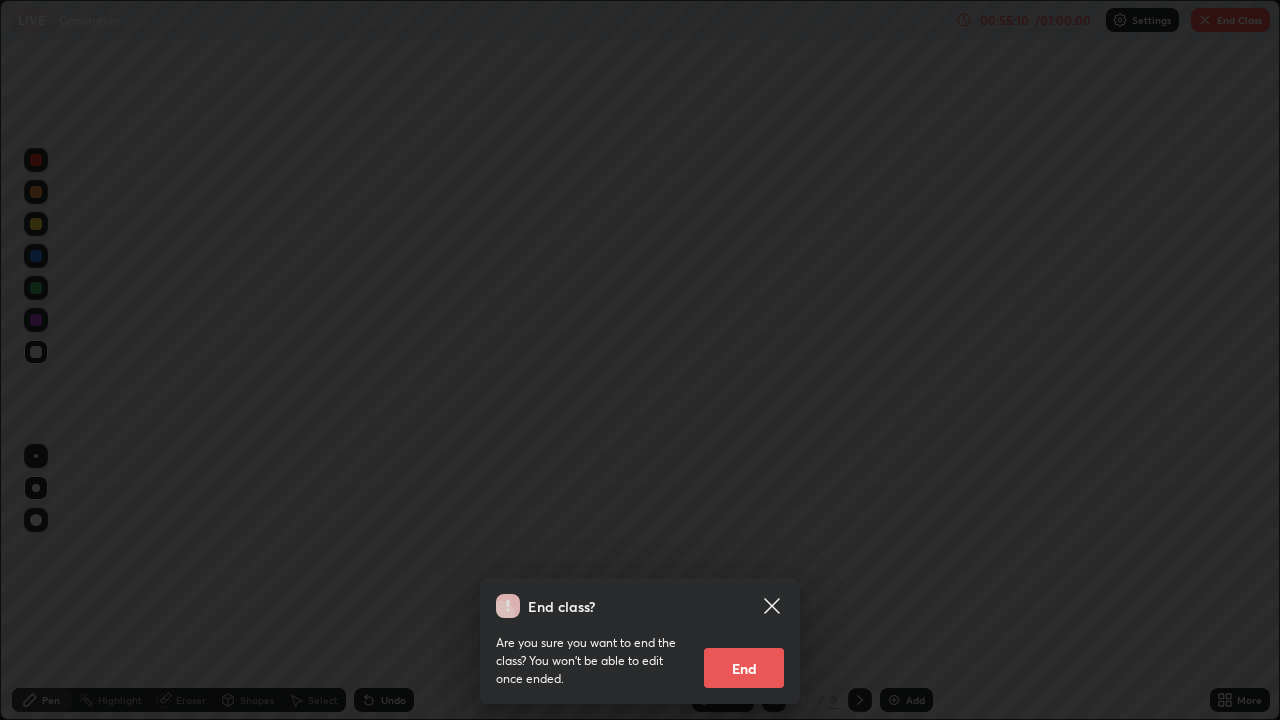 click on "End" at bounding box center [744, 668] 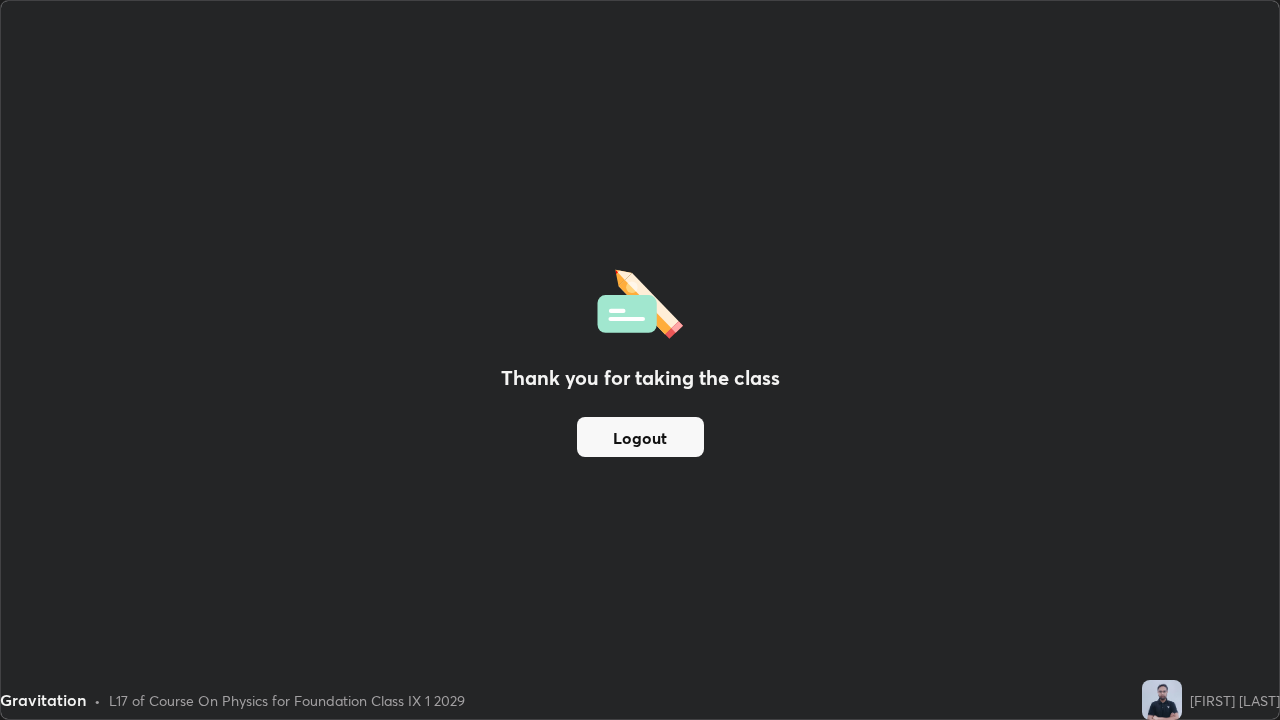click on "Thank you for taking the class Logout" at bounding box center [640, 360] 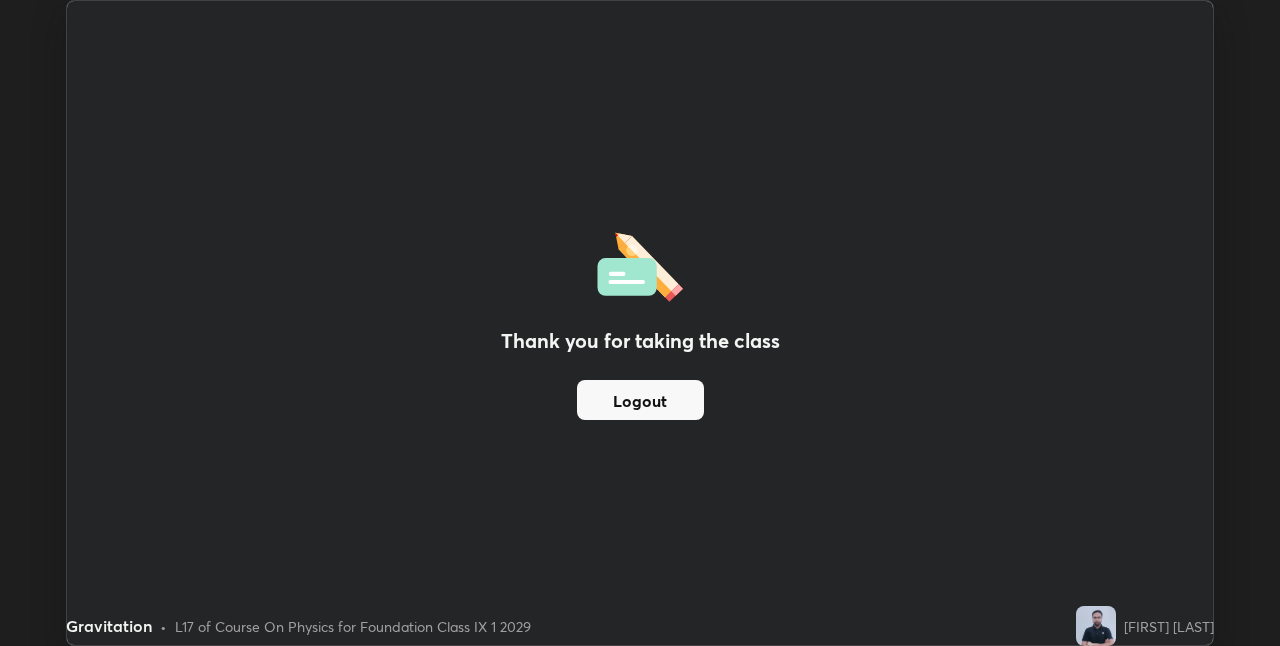 scroll, scrollTop: 646, scrollLeft: 1280, axis: both 